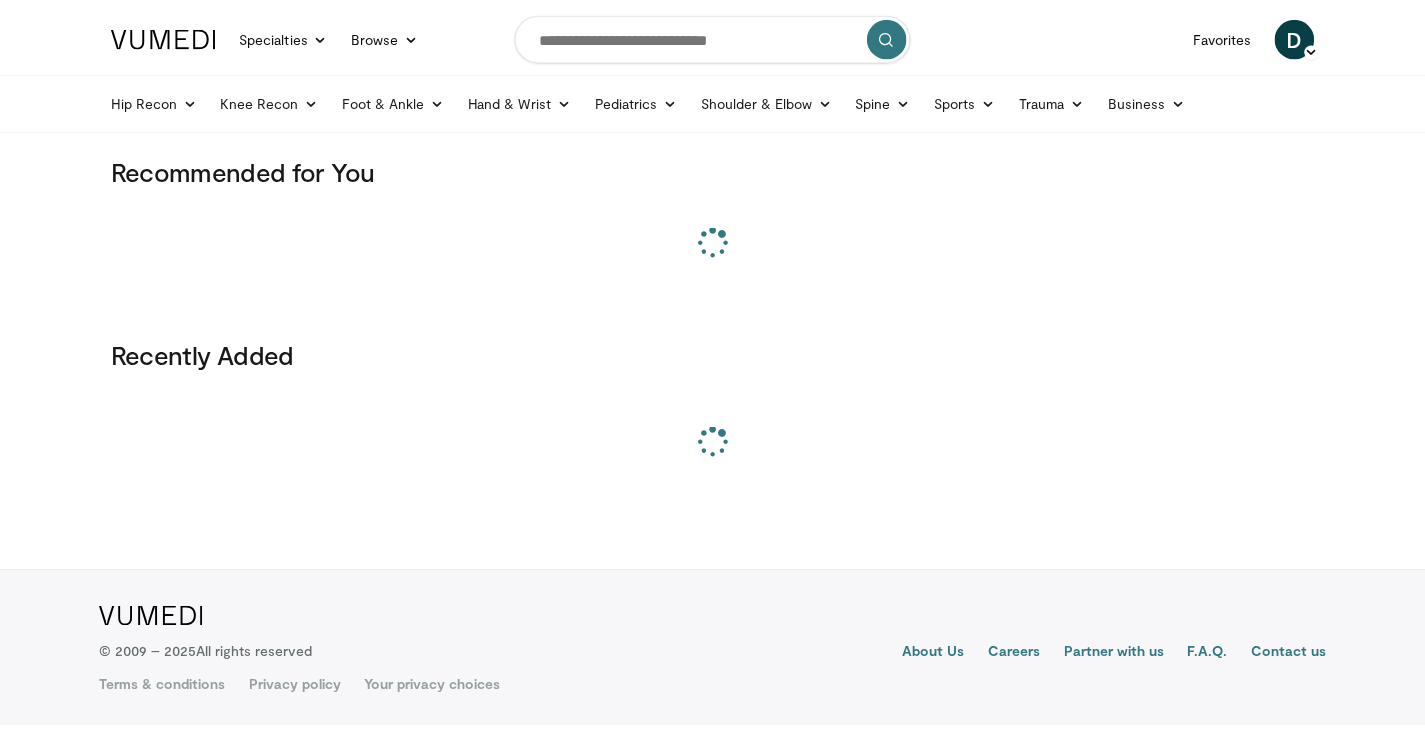 scroll, scrollTop: 0, scrollLeft: 0, axis: both 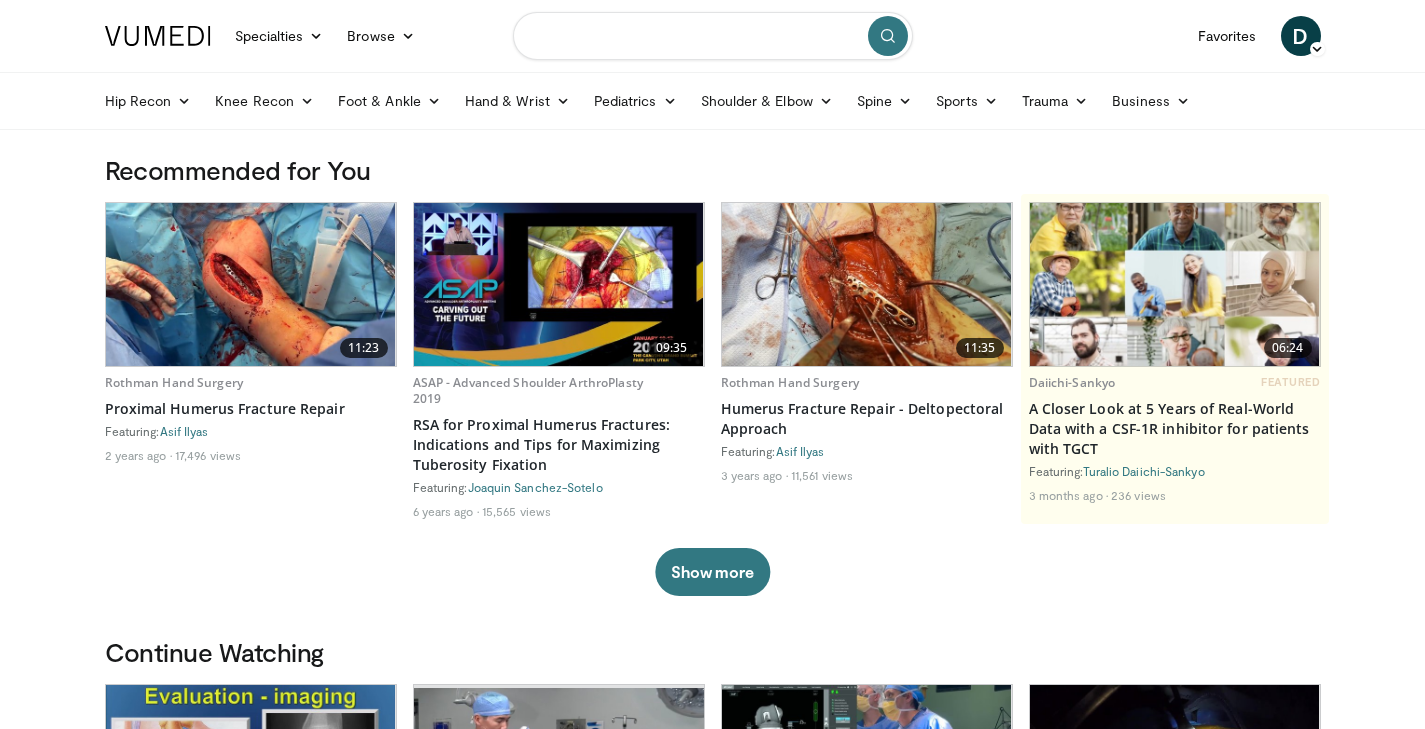click at bounding box center [713, 36] 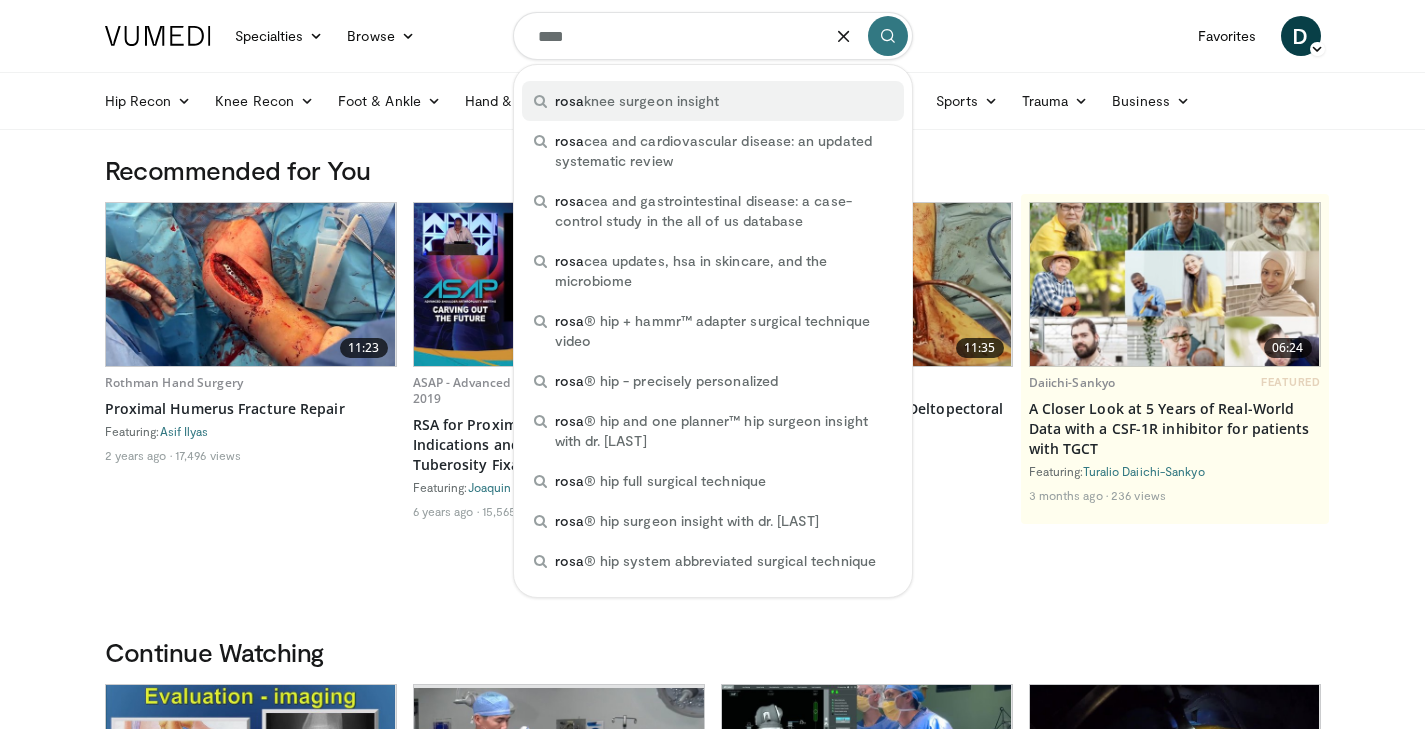 click on "rosa knee surgeon insight" at bounding box center [637, 101] 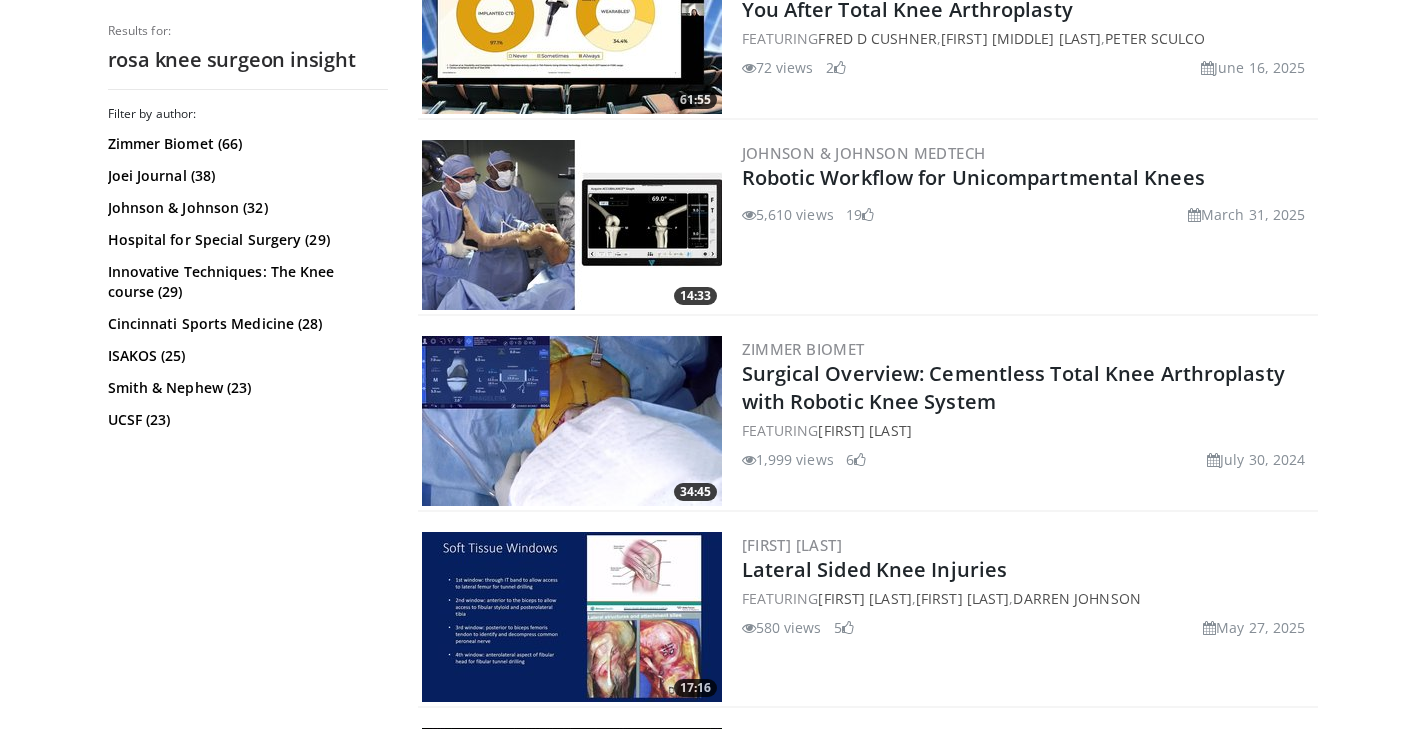 scroll, scrollTop: 1661, scrollLeft: 0, axis: vertical 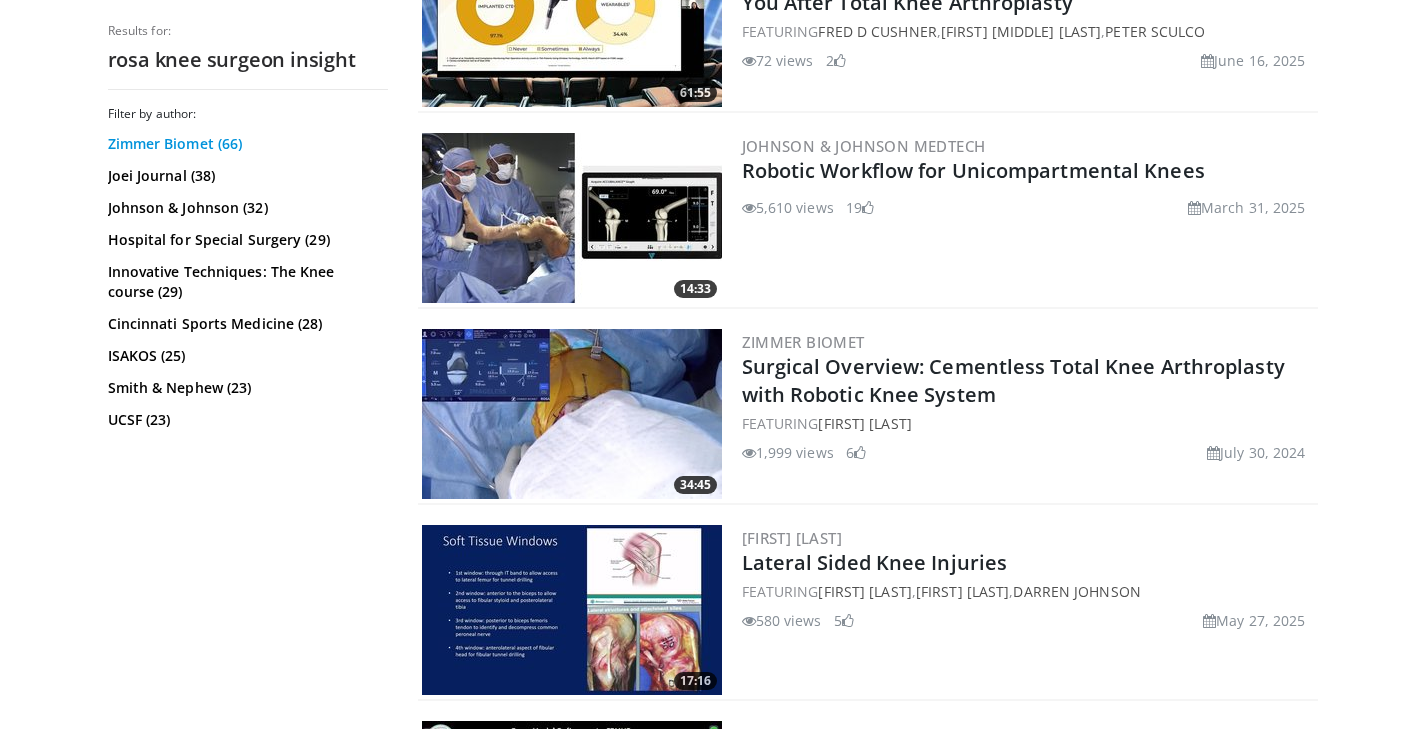 click on "Zimmer Biomet (66)" at bounding box center (245, 144) 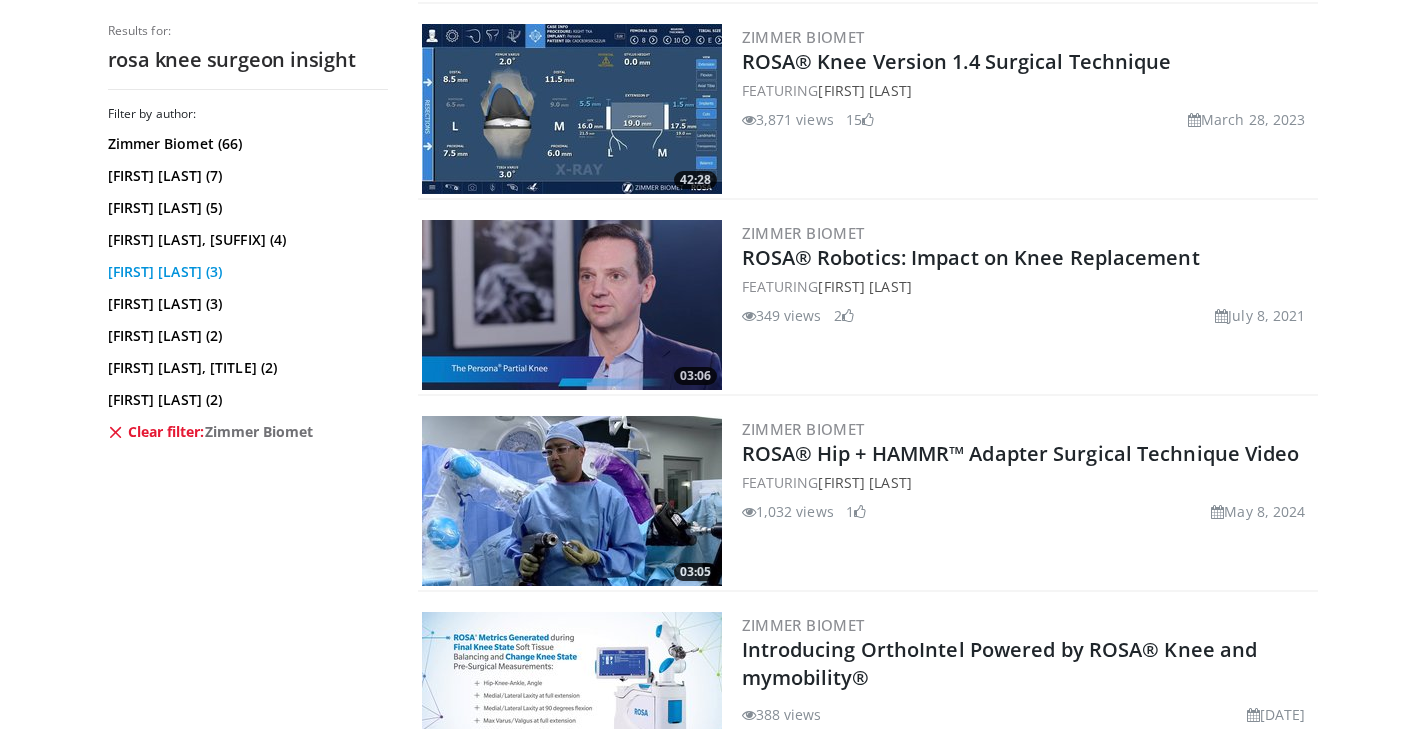 scroll, scrollTop: 1974, scrollLeft: 0, axis: vertical 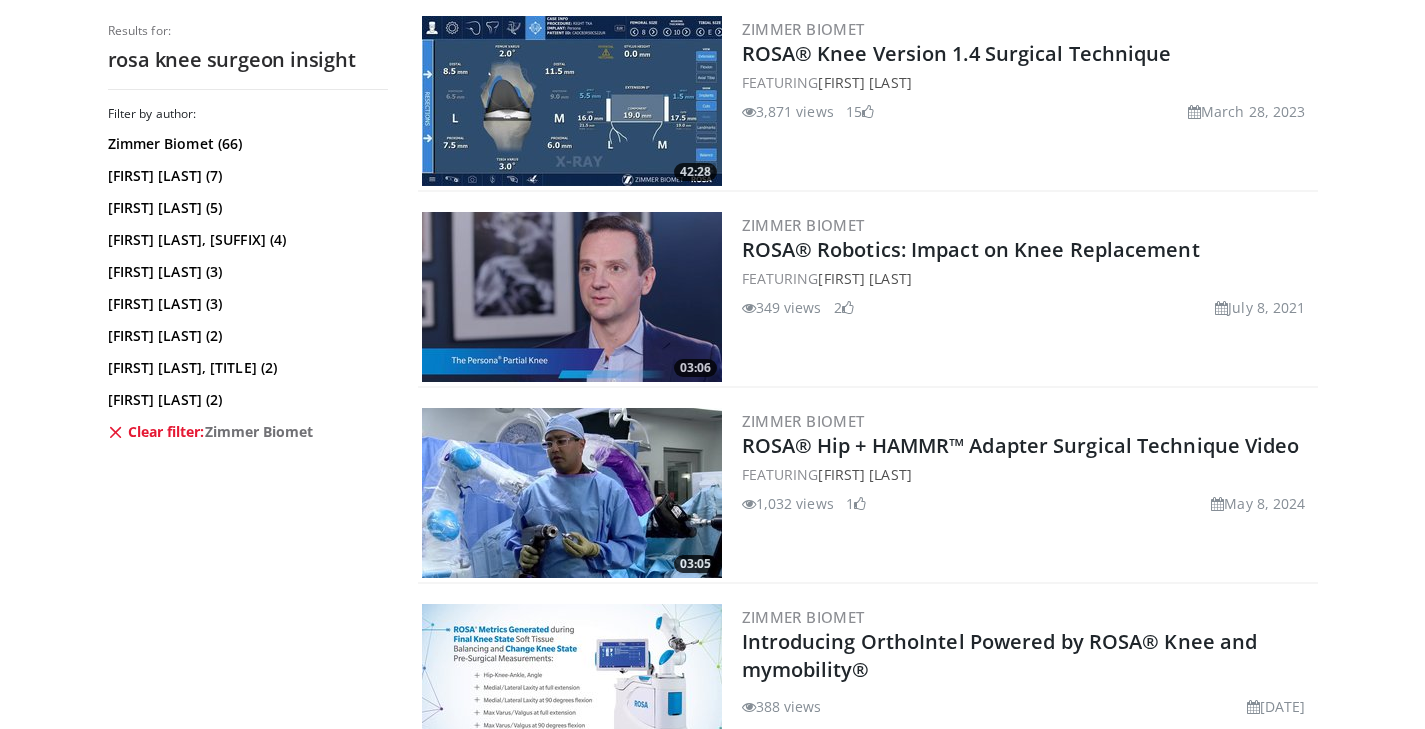 click at bounding box center [572, 101] 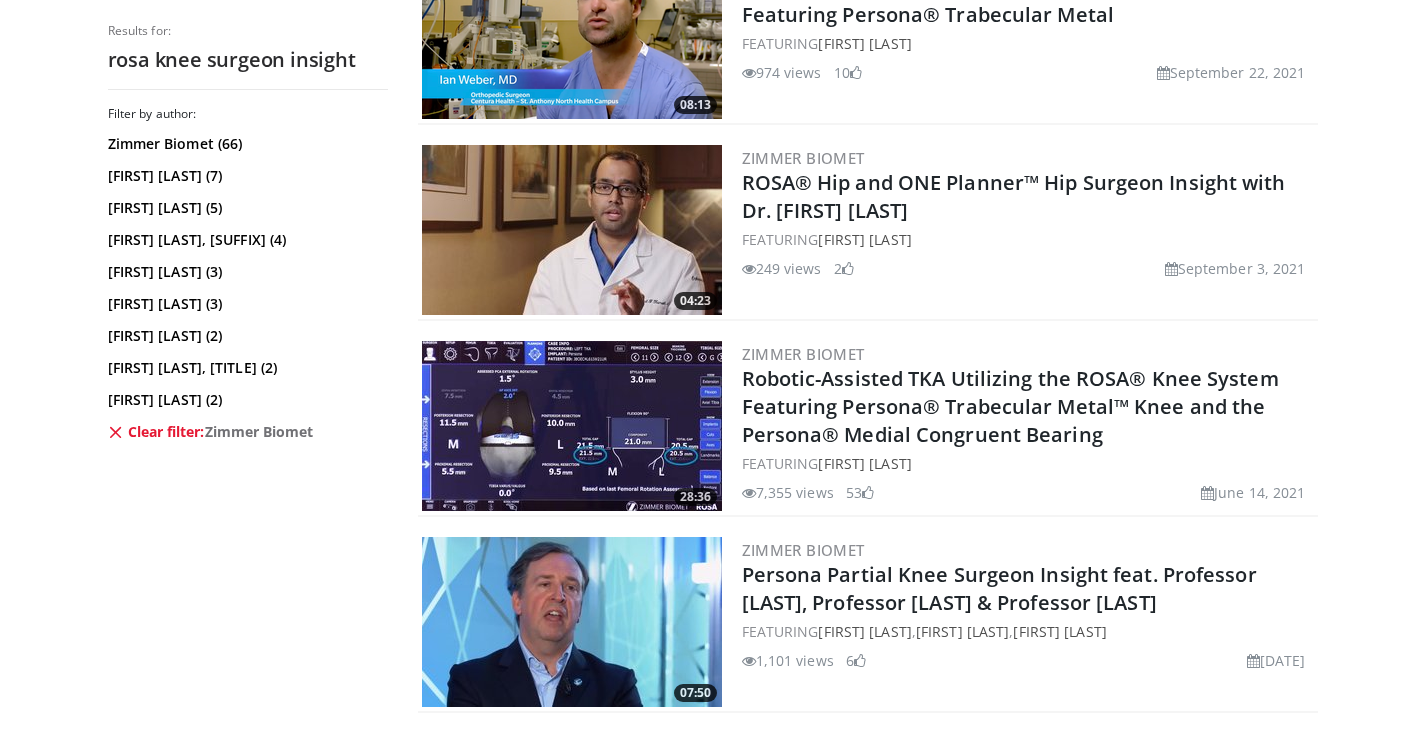 scroll, scrollTop: 4403, scrollLeft: 0, axis: vertical 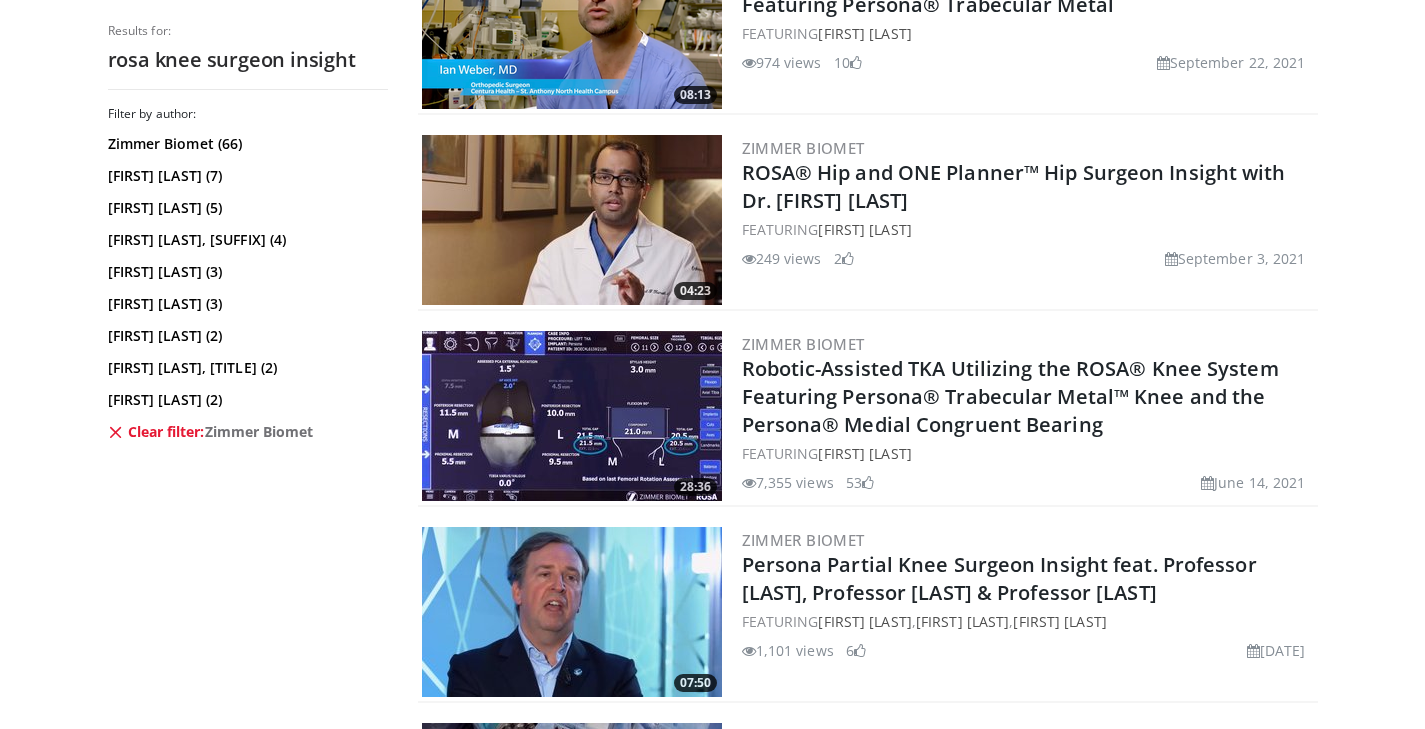 click at bounding box center (572, 416) 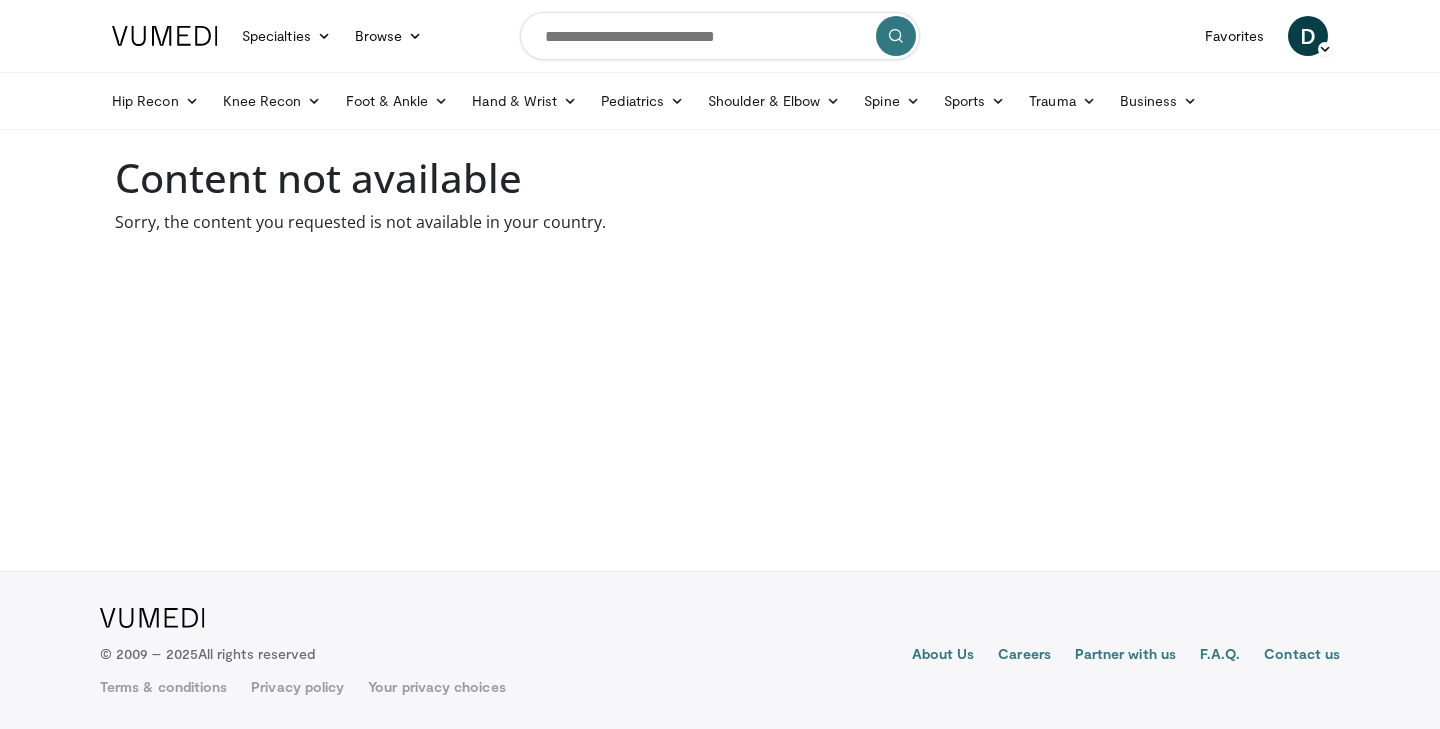 scroll, scrollTop: 0, scrollLeft: 0, axis: both 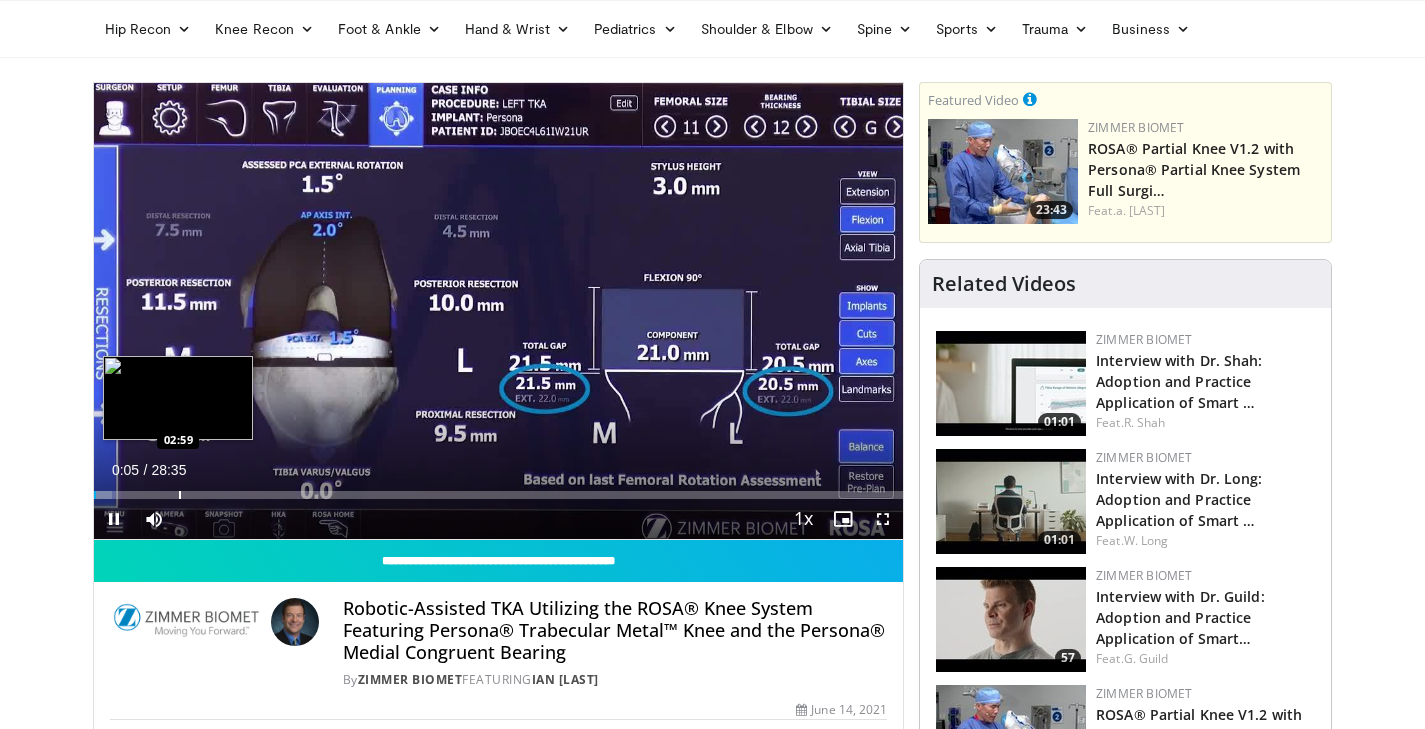 click at bounding box center (180, 495) 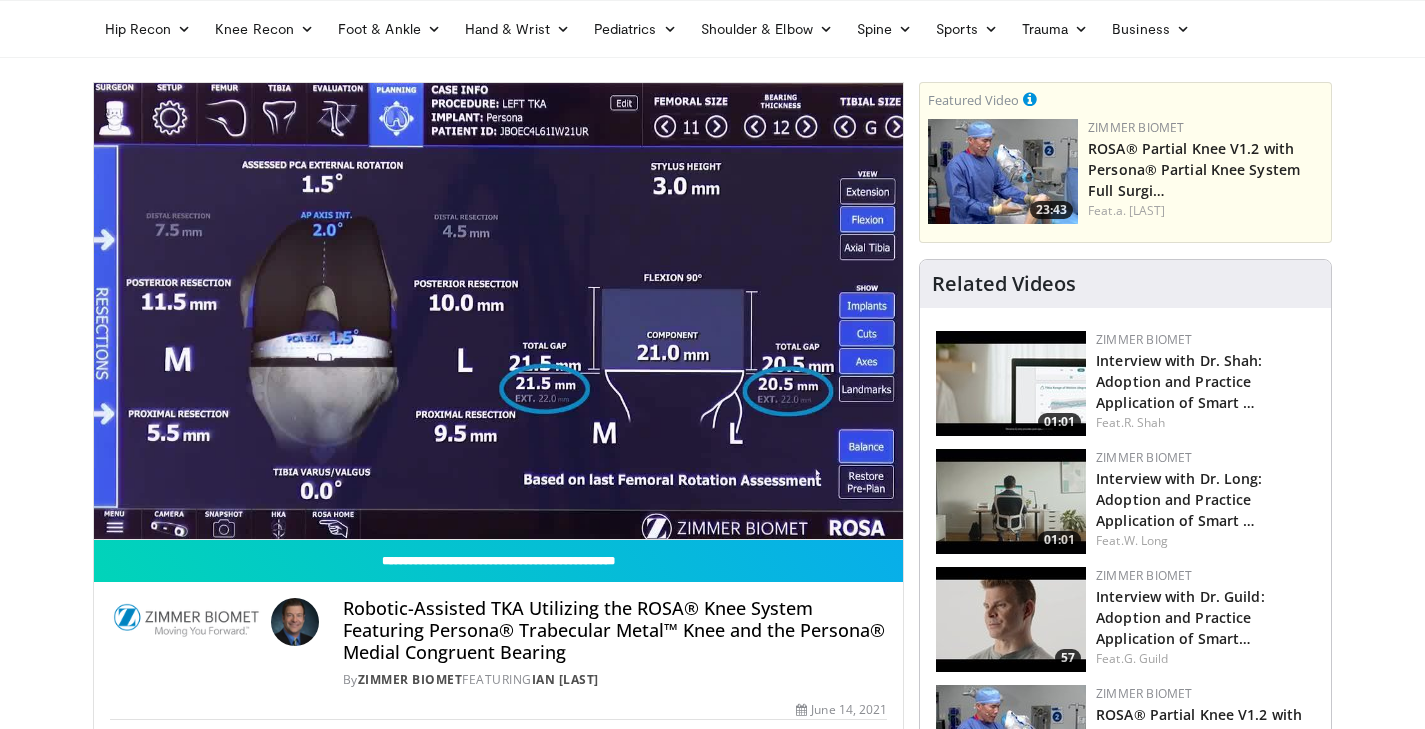 click on "10 seconds
Tap to unmute" at bounding box center [499, 311] 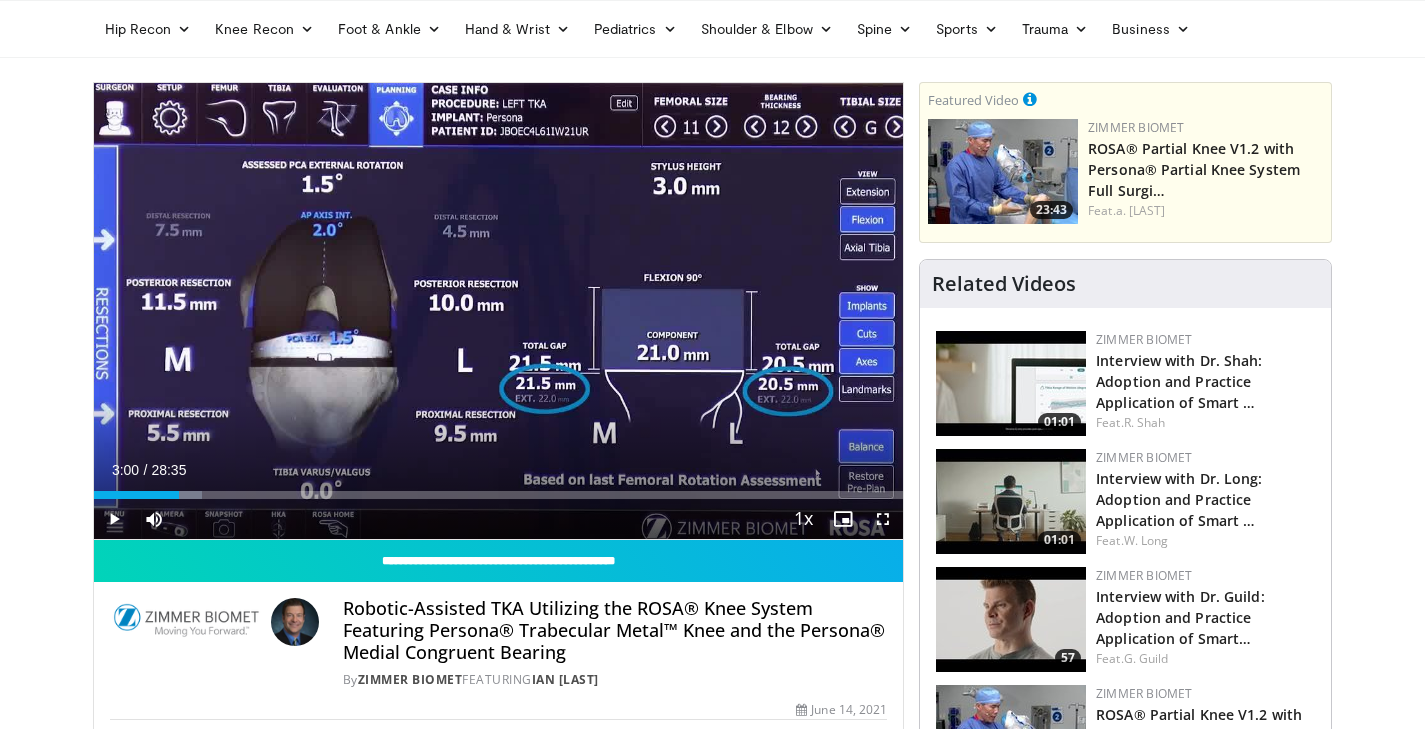 click on "Current Time  3:00 / Duration  28:35 Play Skip Backward Skip Forward Mute Loaded :  13.42% 03:00 05:26 Stream Type  LIVE Seek to live, currently behind live LIVE   1x Playback Rate 0.5x 0.75x 1x , selected 1.25x 1.5x 1.75x 2x Chapters Chapters Descriptions descriptions off , selected Captions captions settings , opens captions settings dialog captions off , selected Audio Track en (Main) , selected Fullscreen Enable picture-in-picture mode" at bounding box center [499, 519] 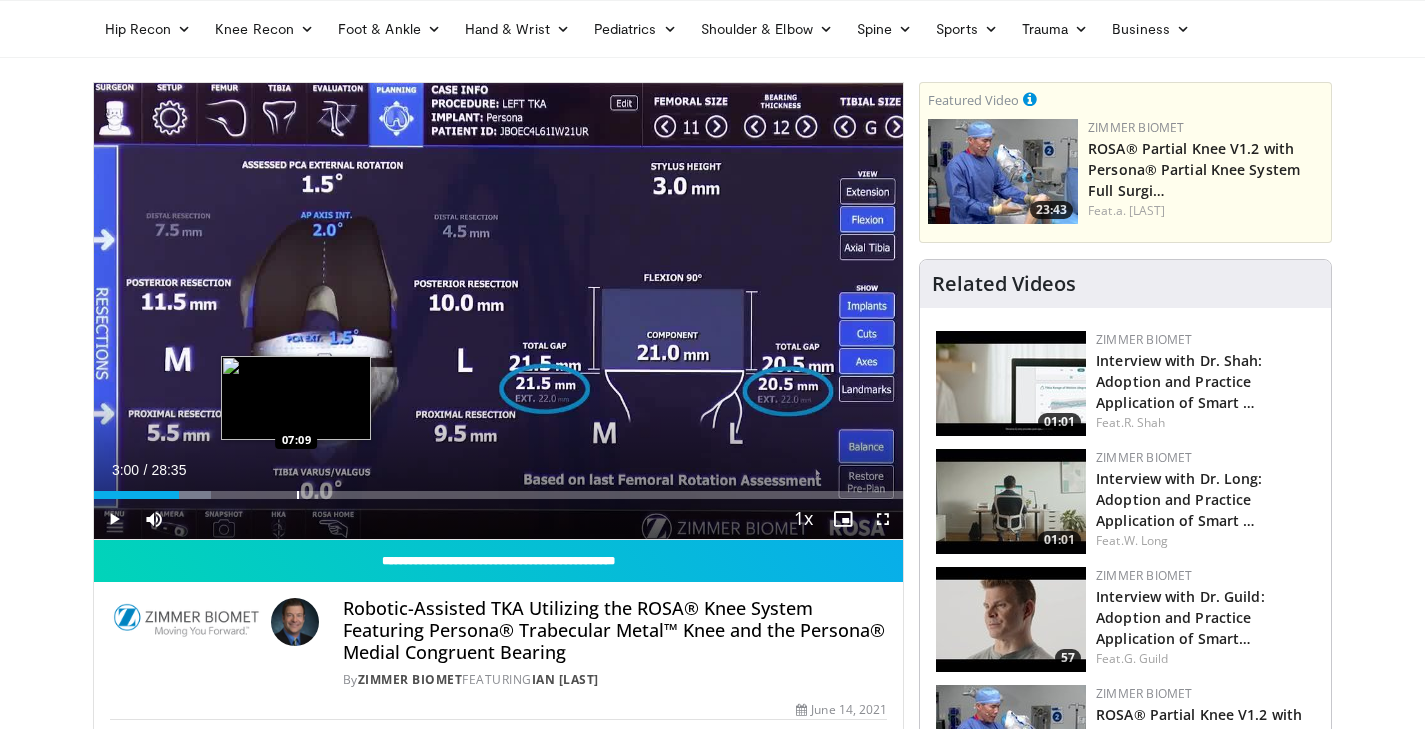 click at bounding box center (298, 495) 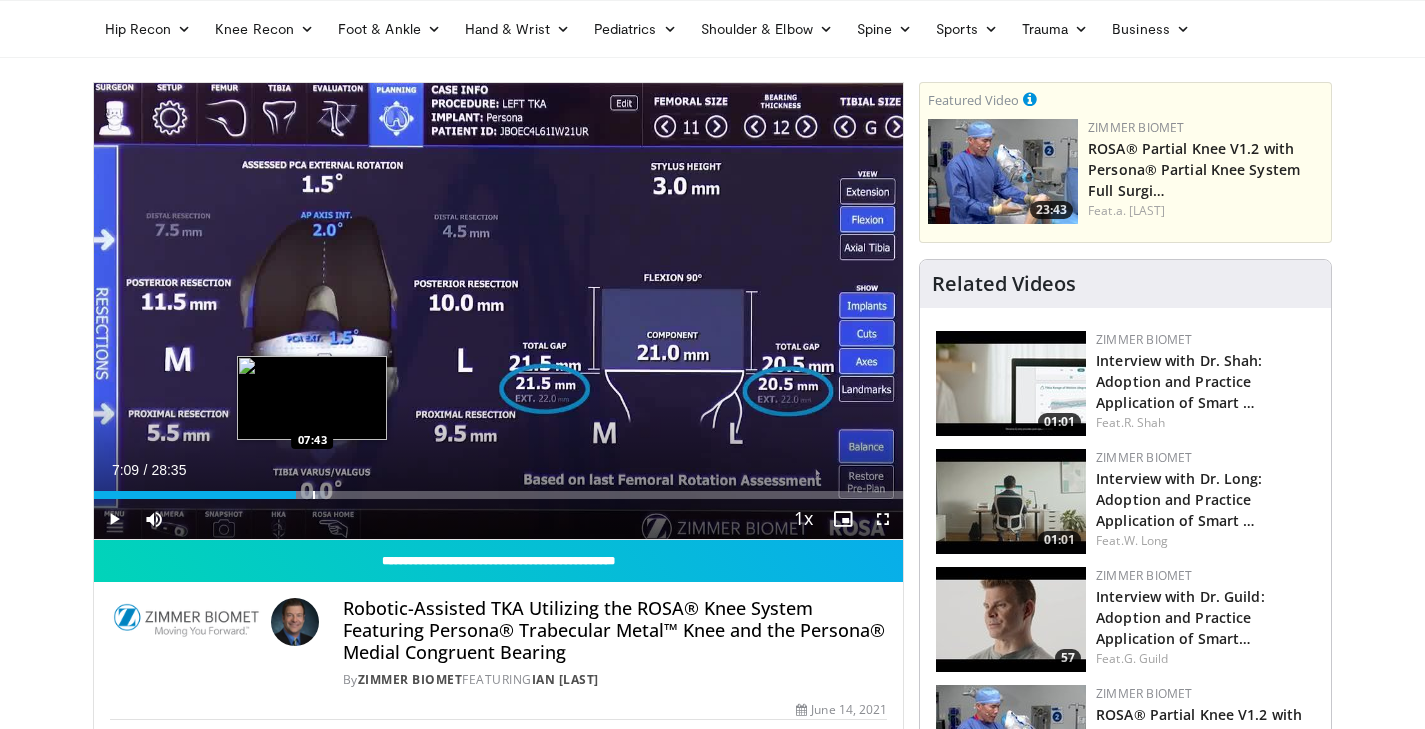 click at bounding box center (314, 495) 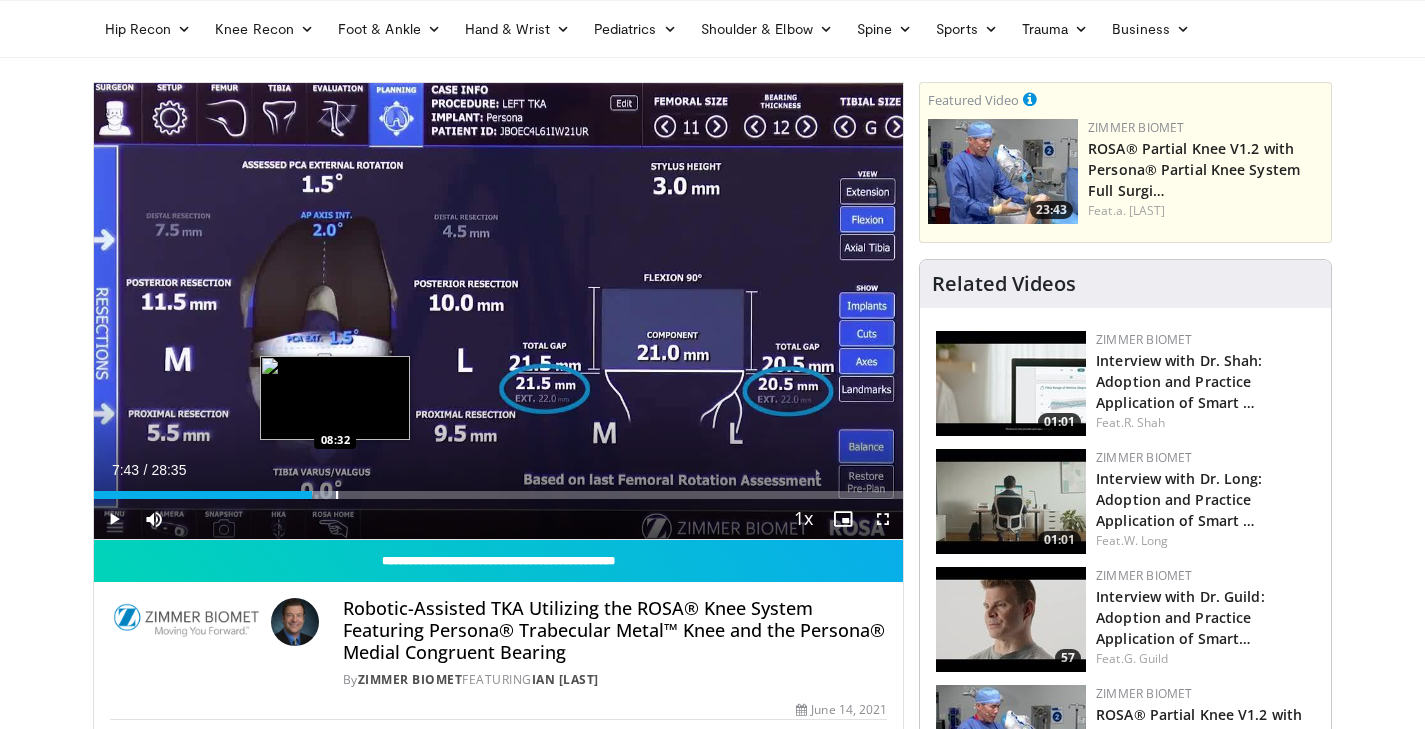 click at bounding box center (337, 495) 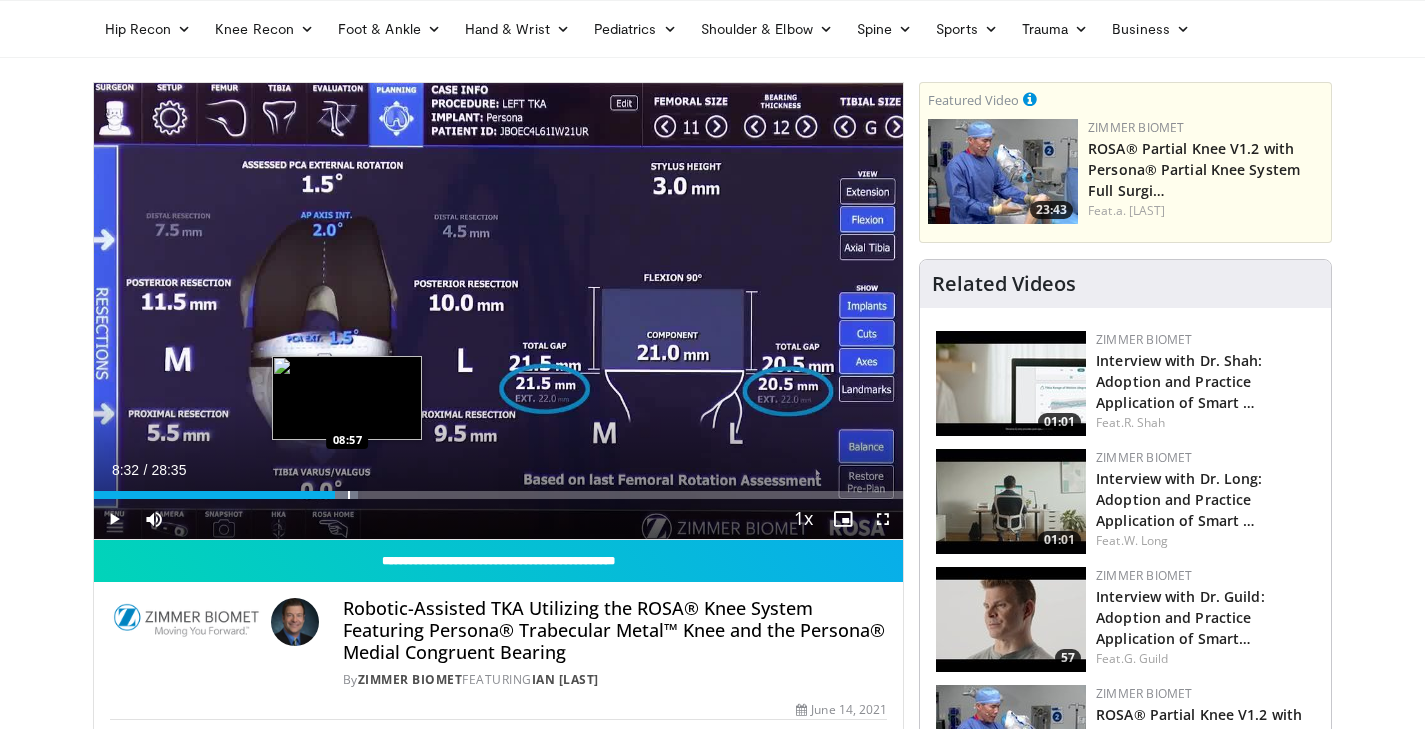 click at bounding box center (349, 495) 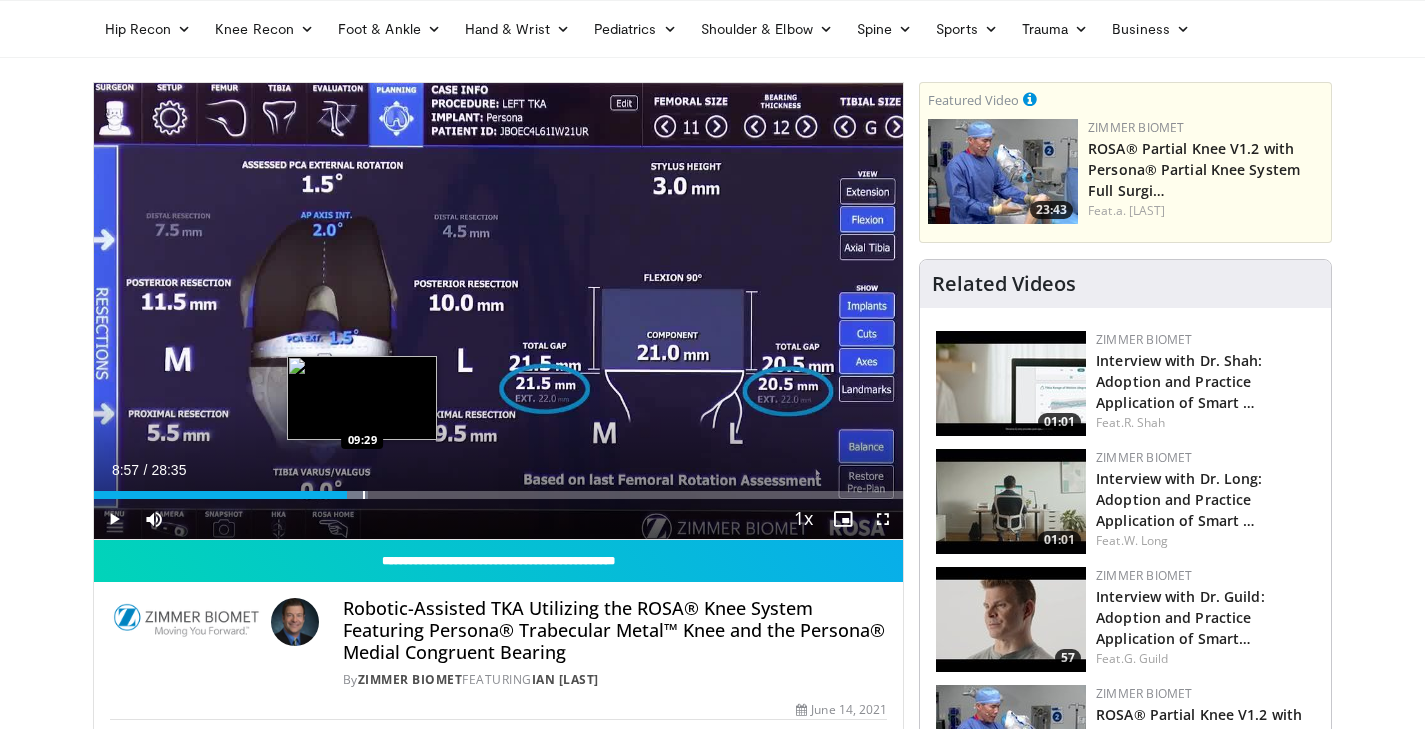 click at bounding box center (364, 495) 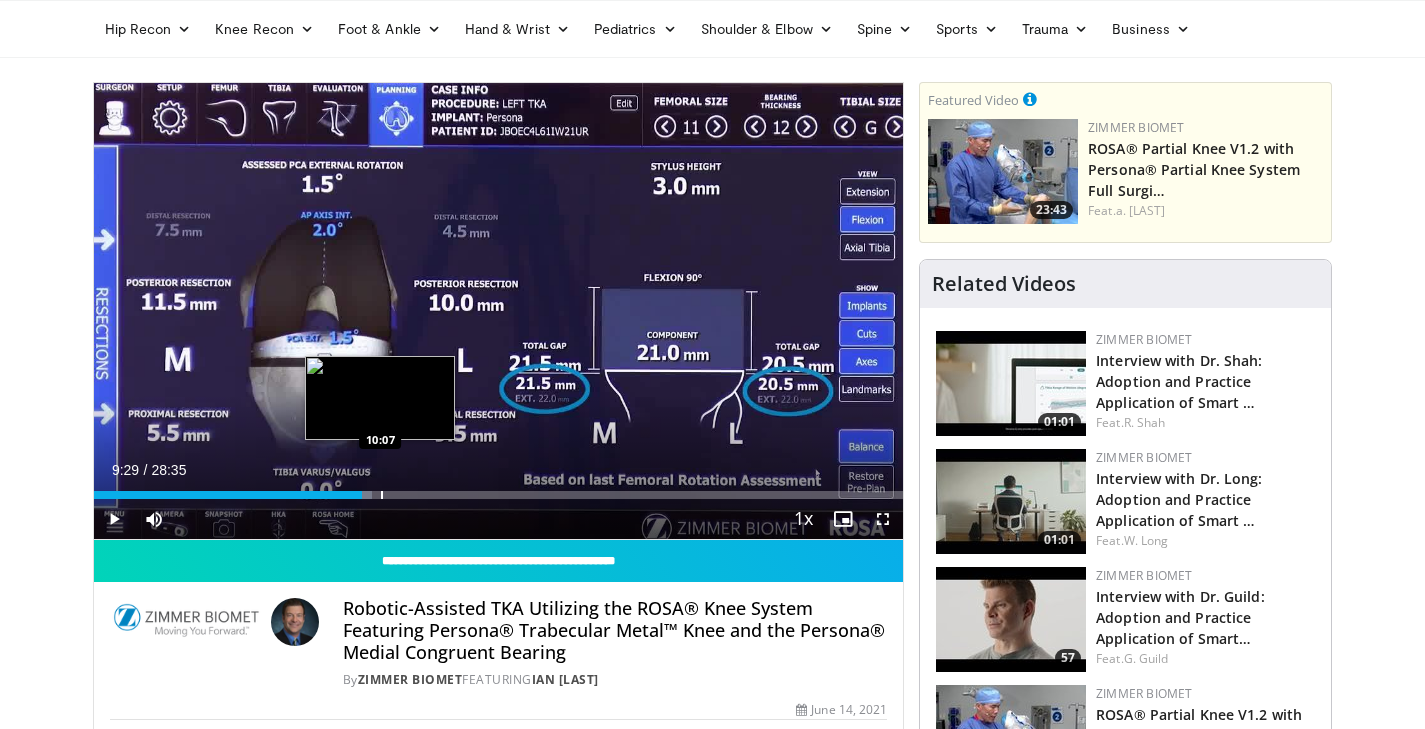 click at bounding box center [382, 495] 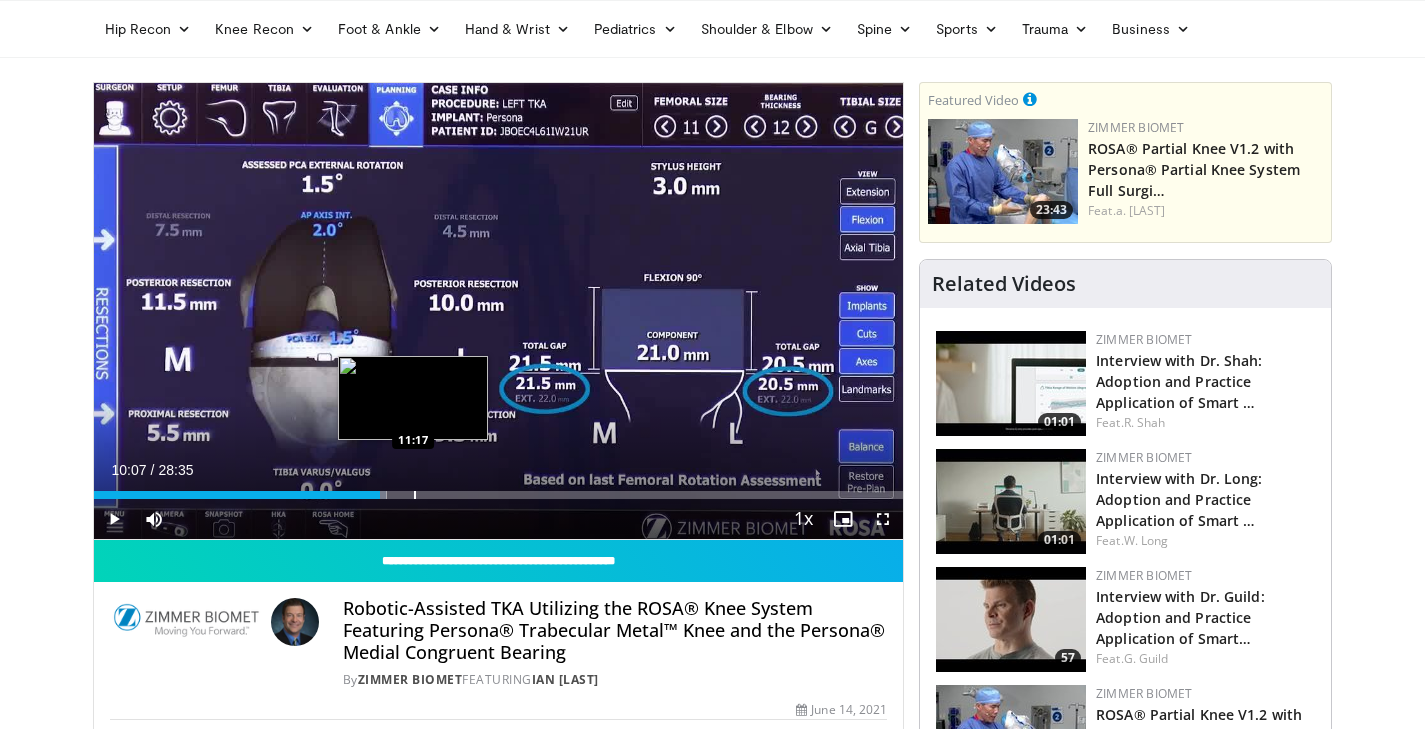 click at bounding box center (415, 495) 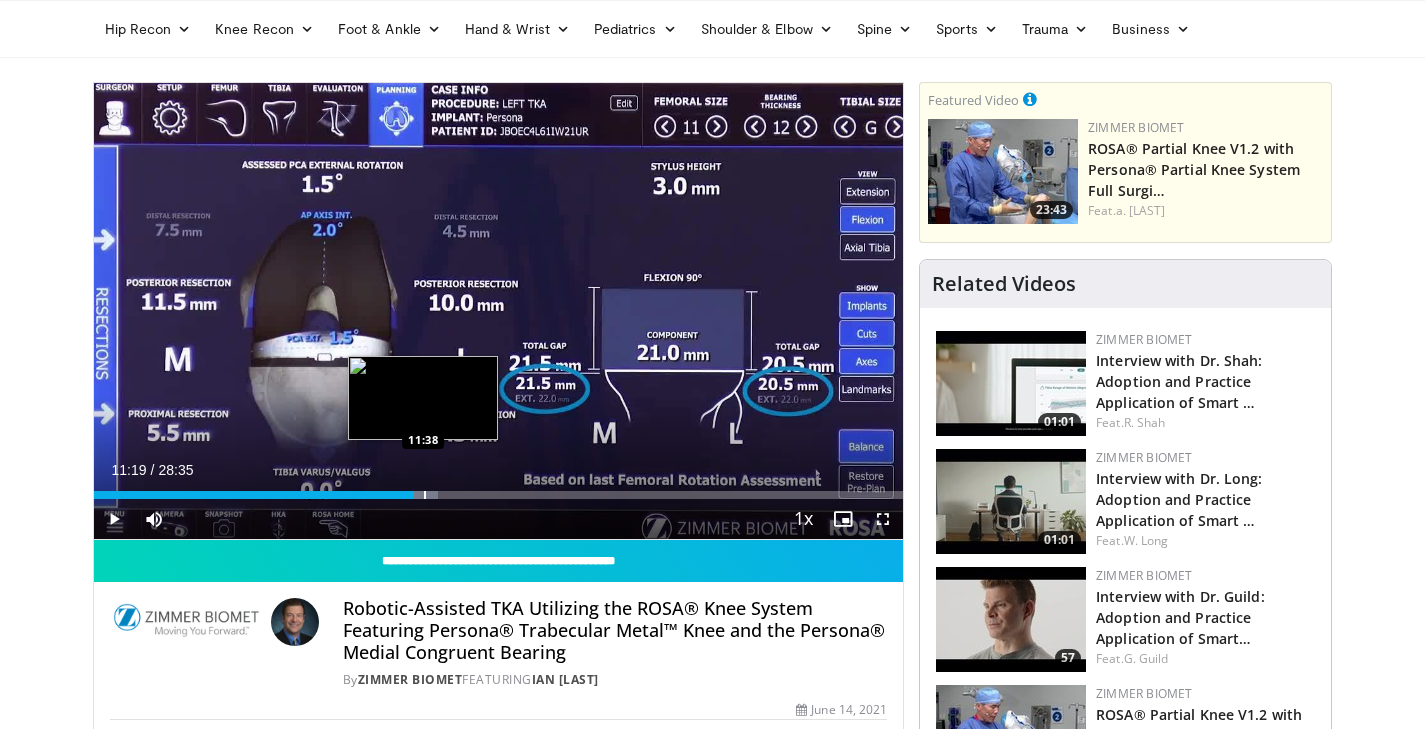 click at bounding box center (425, 495) 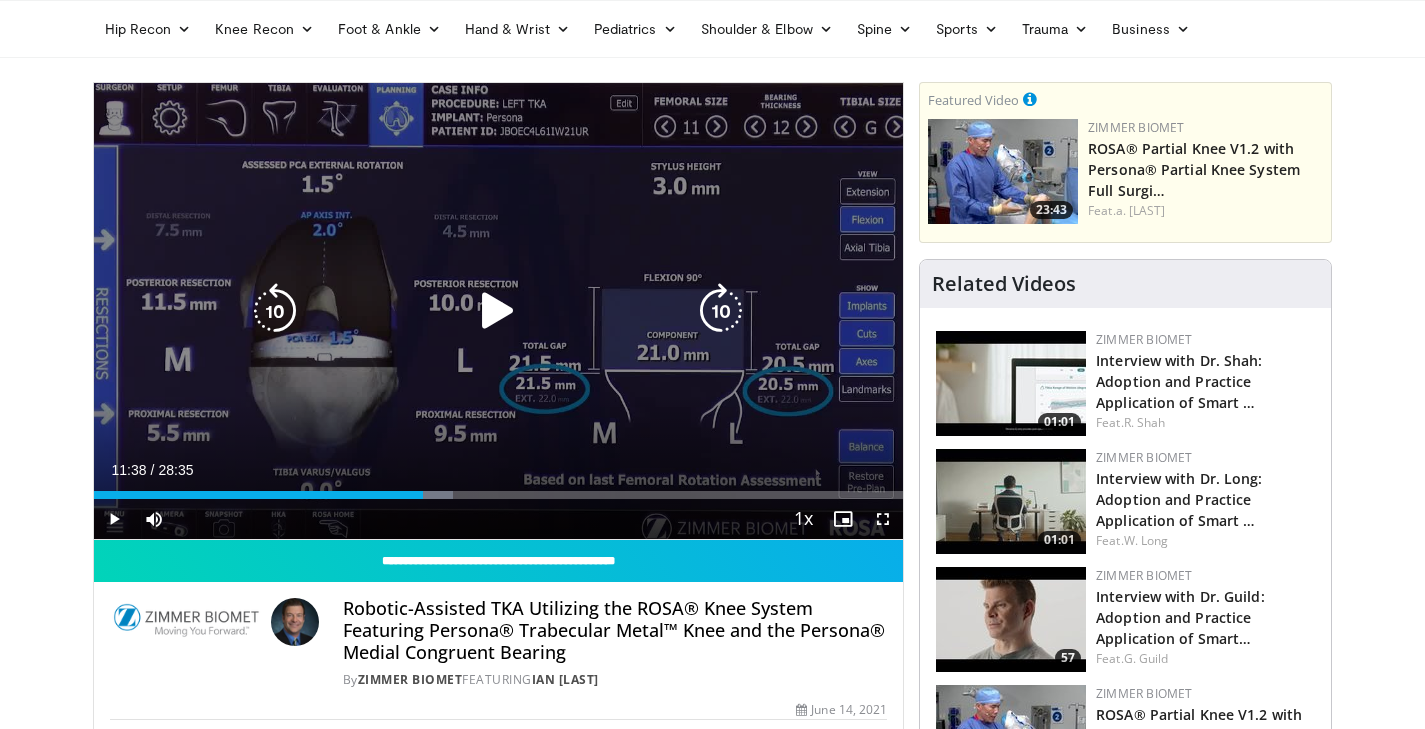 click at bounding box center (498, 311) 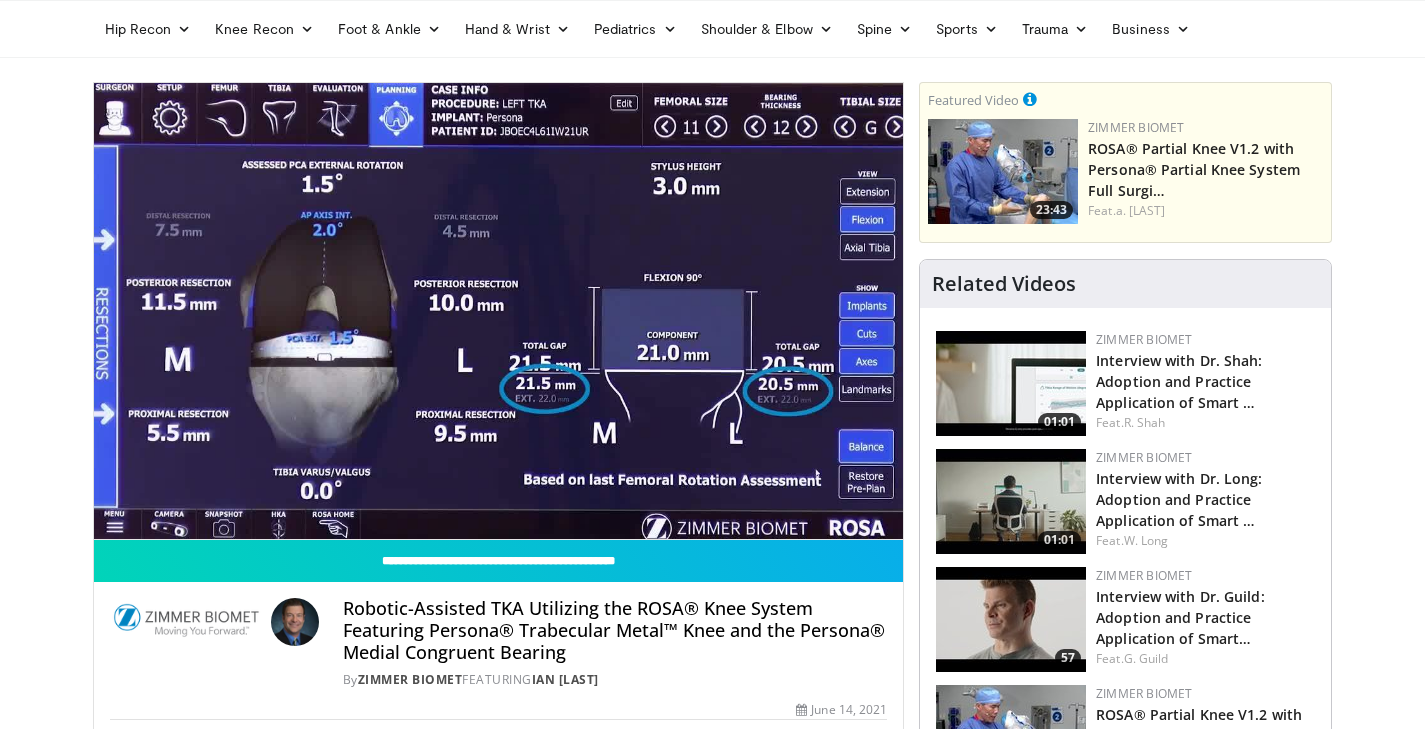 click on "10 seconds
Tap to unmute" at bounding box center (499, 311) 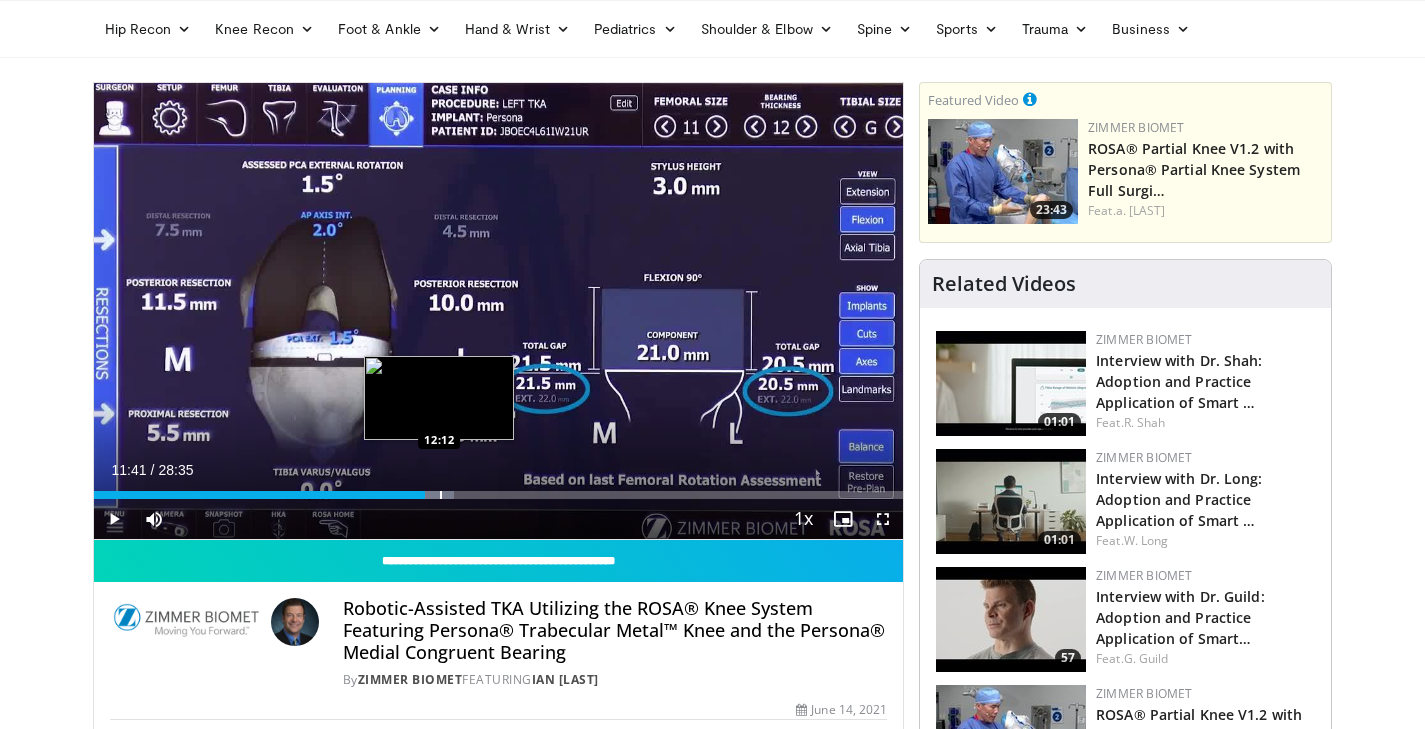 click at bounding box center (441, 495) 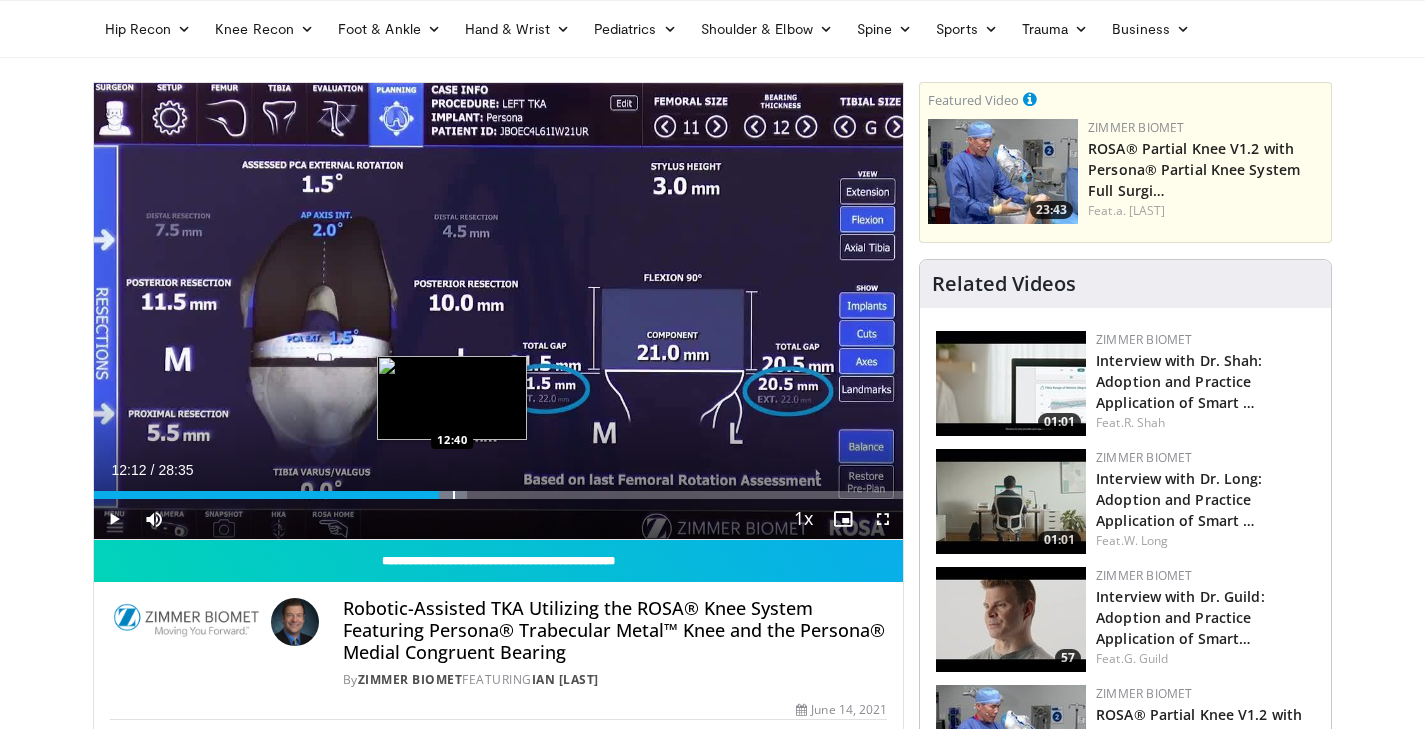 click at bounding box center [454, 495] 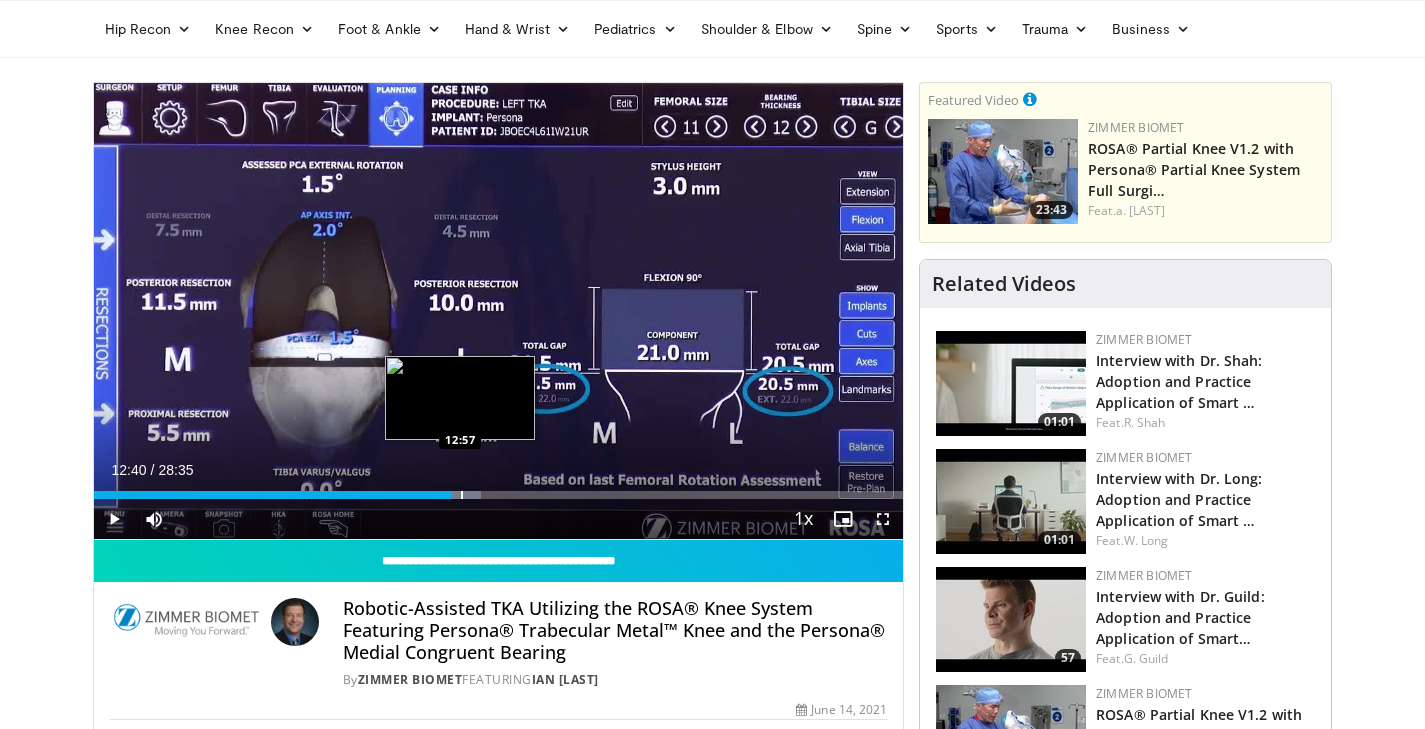 click at bounding box center (462, 495) 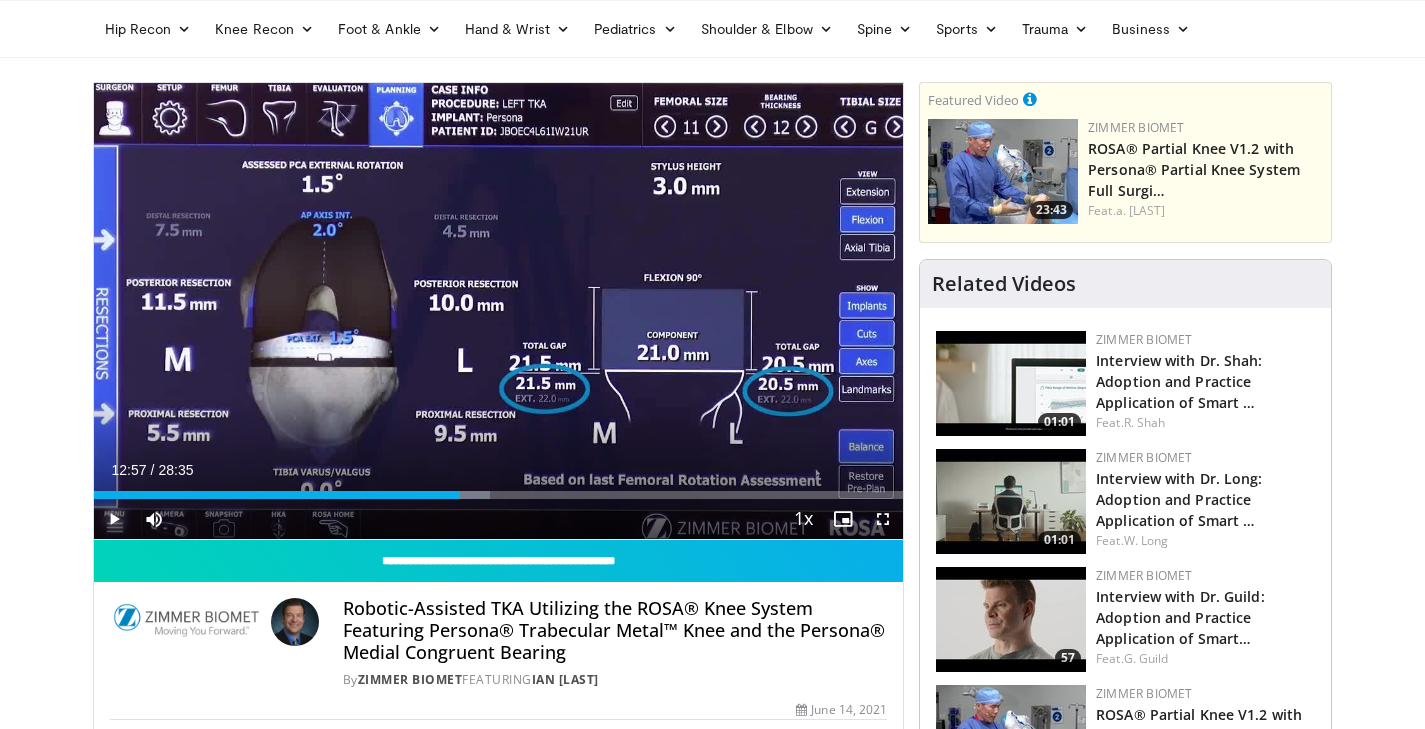click at bounding box center (114, 519) 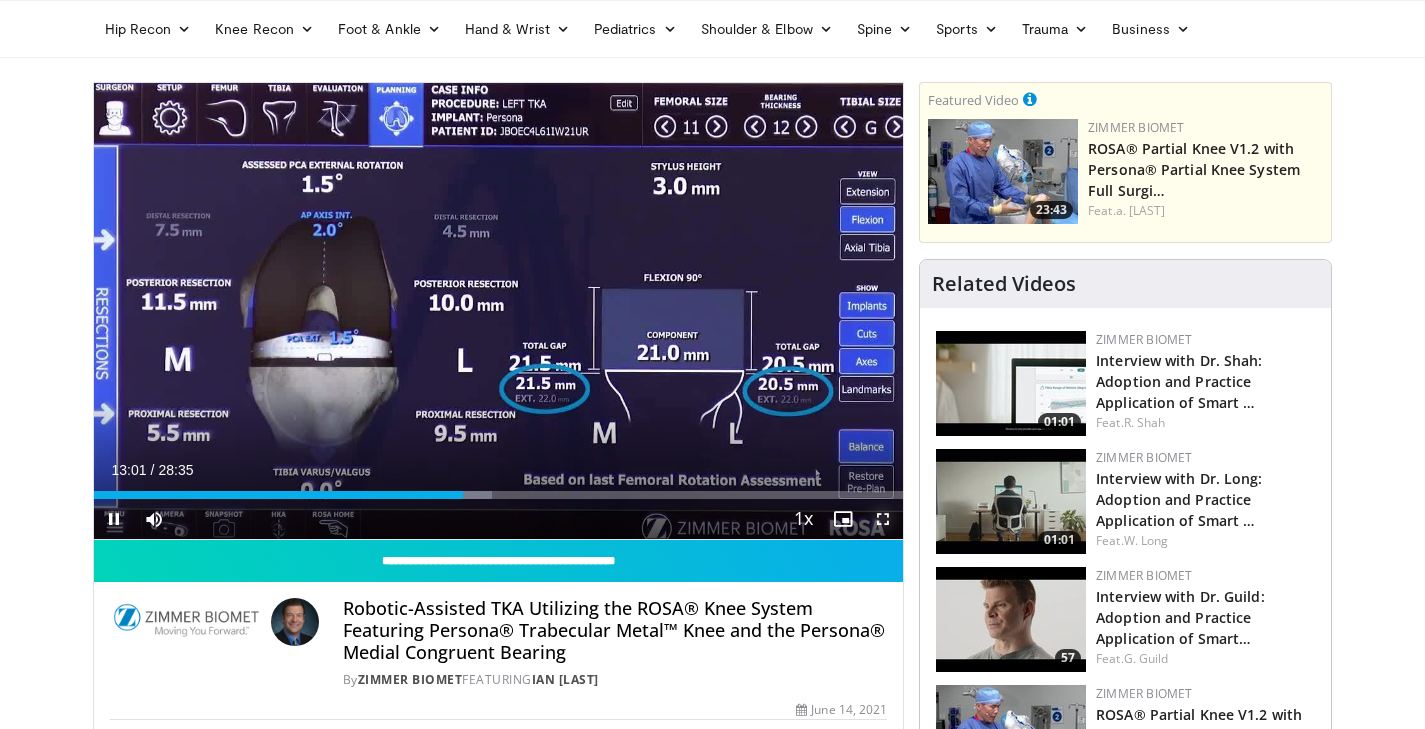 click at bounding box center (883, 519) 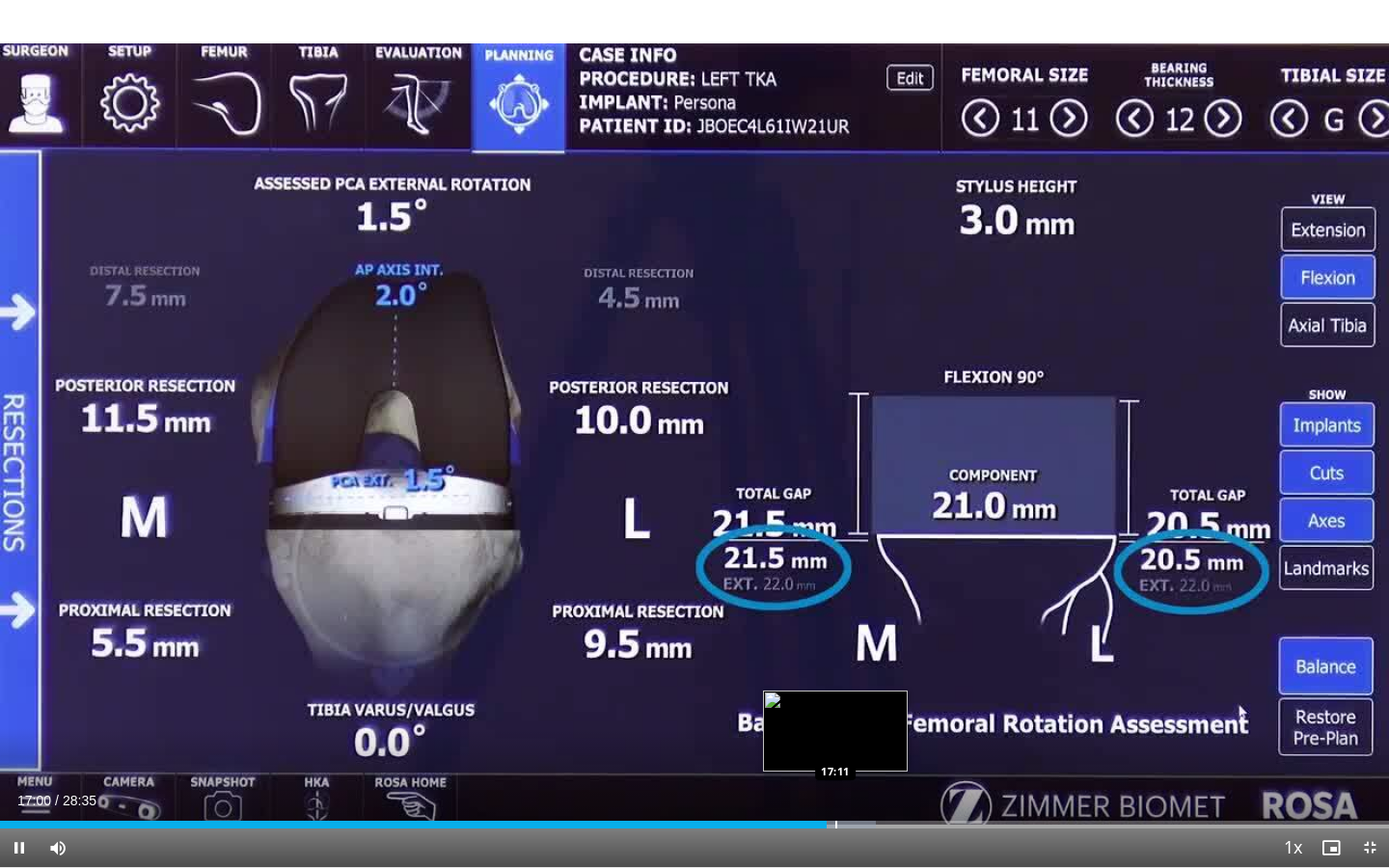 click at bounding box center (836, 825) 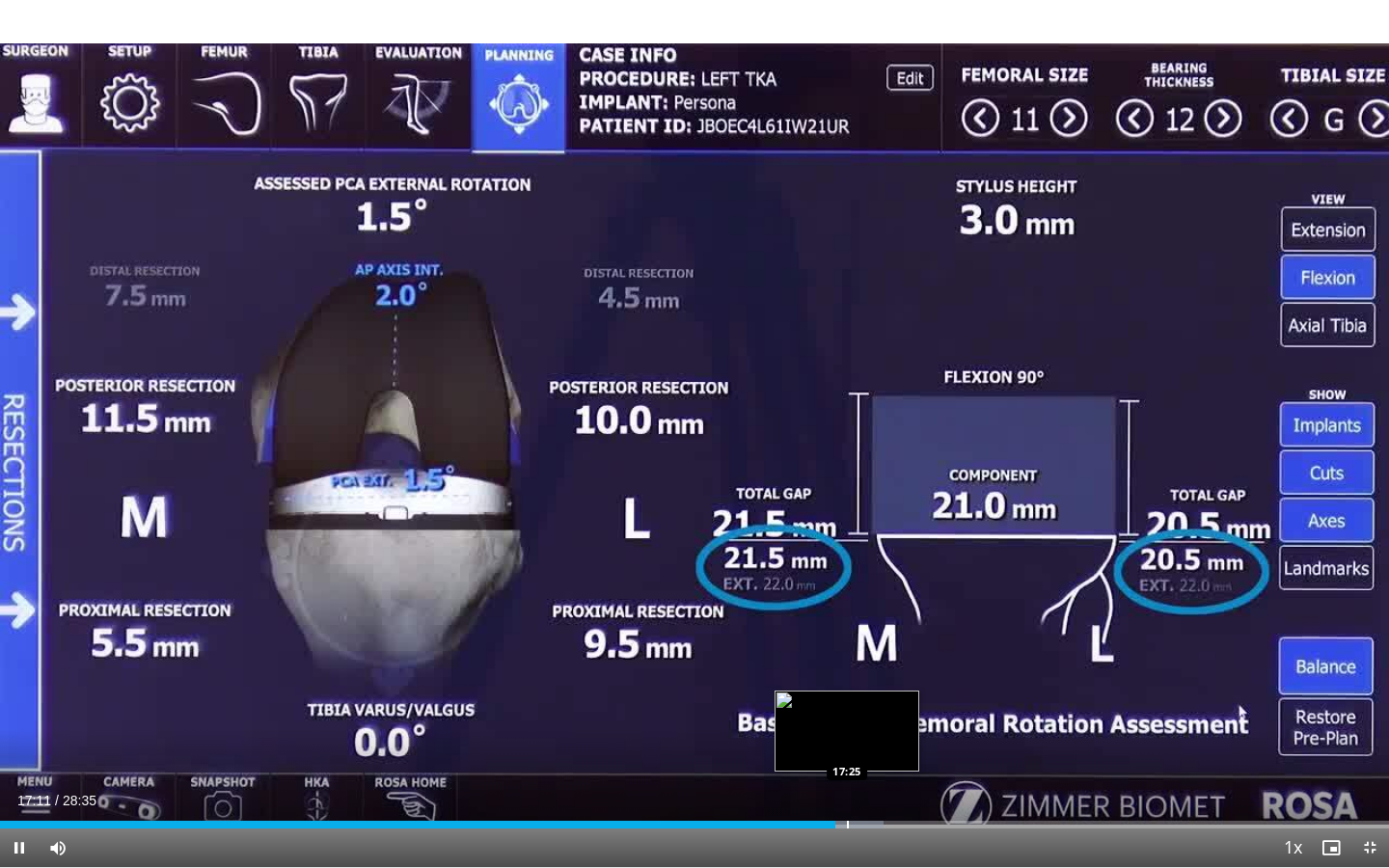 click at bounding box center [848, 825] 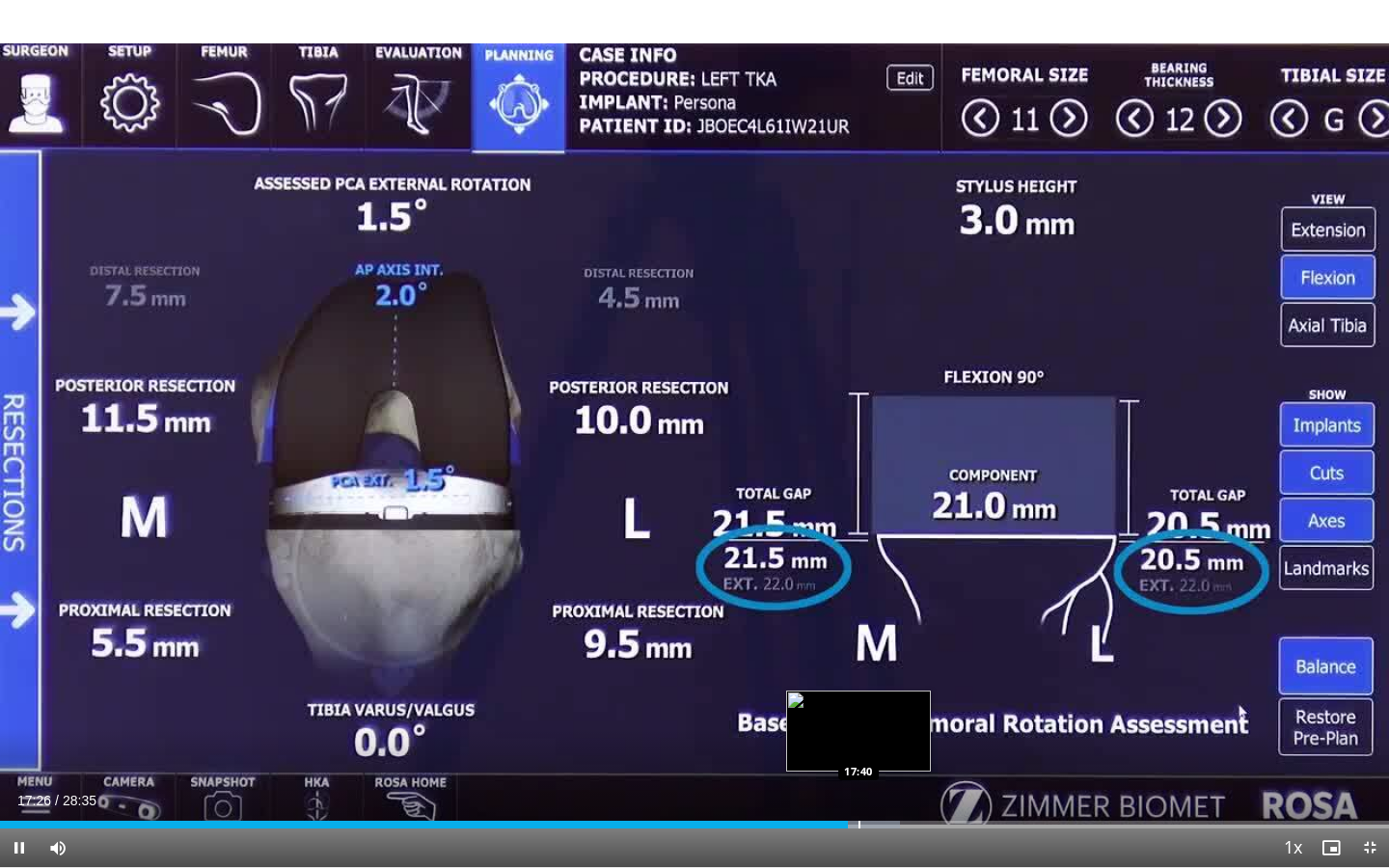click at bounding box center [859, 825] 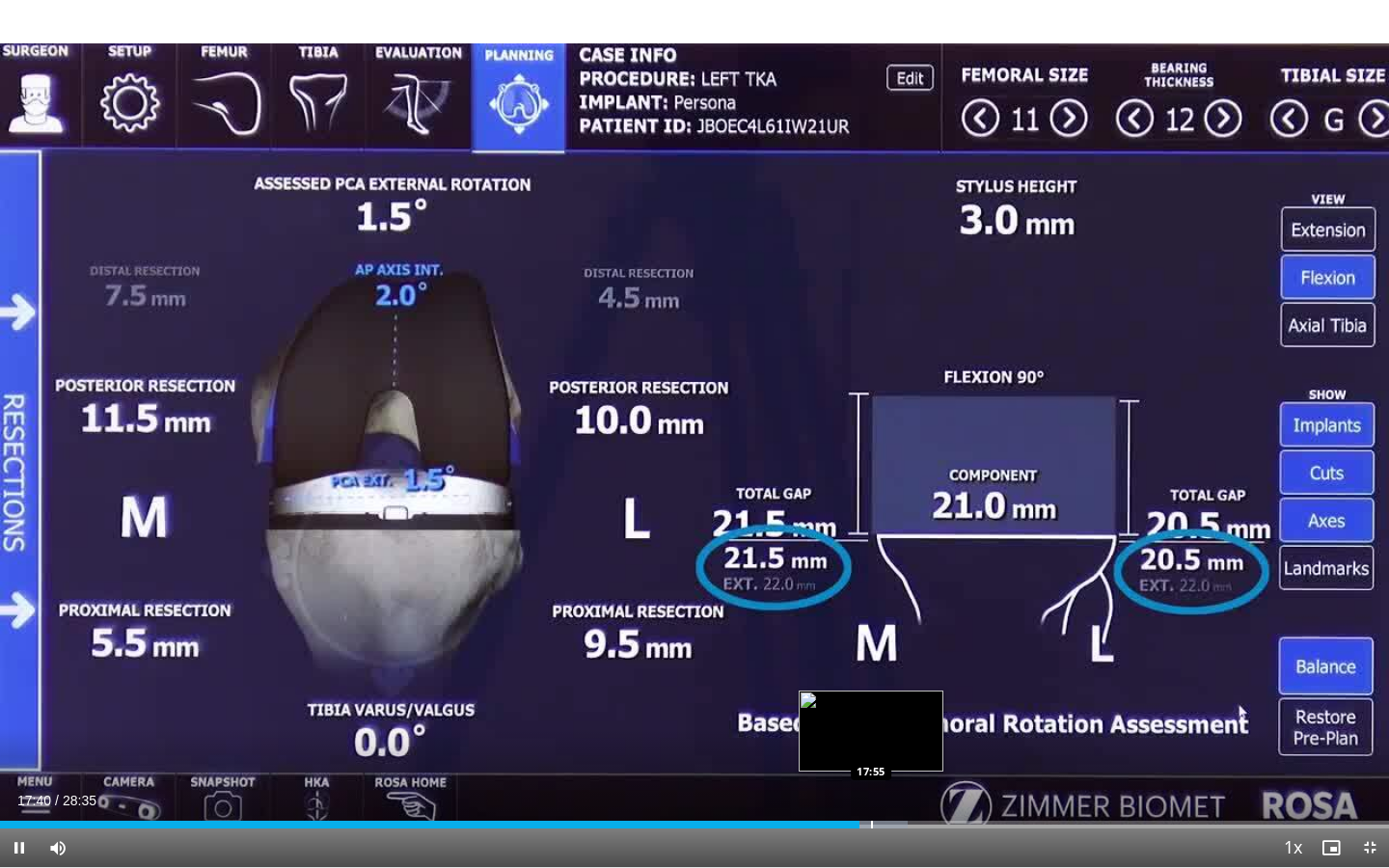 click on "Loaded :  65.36% 17:40 17:55" at bounding box center [694, 819] 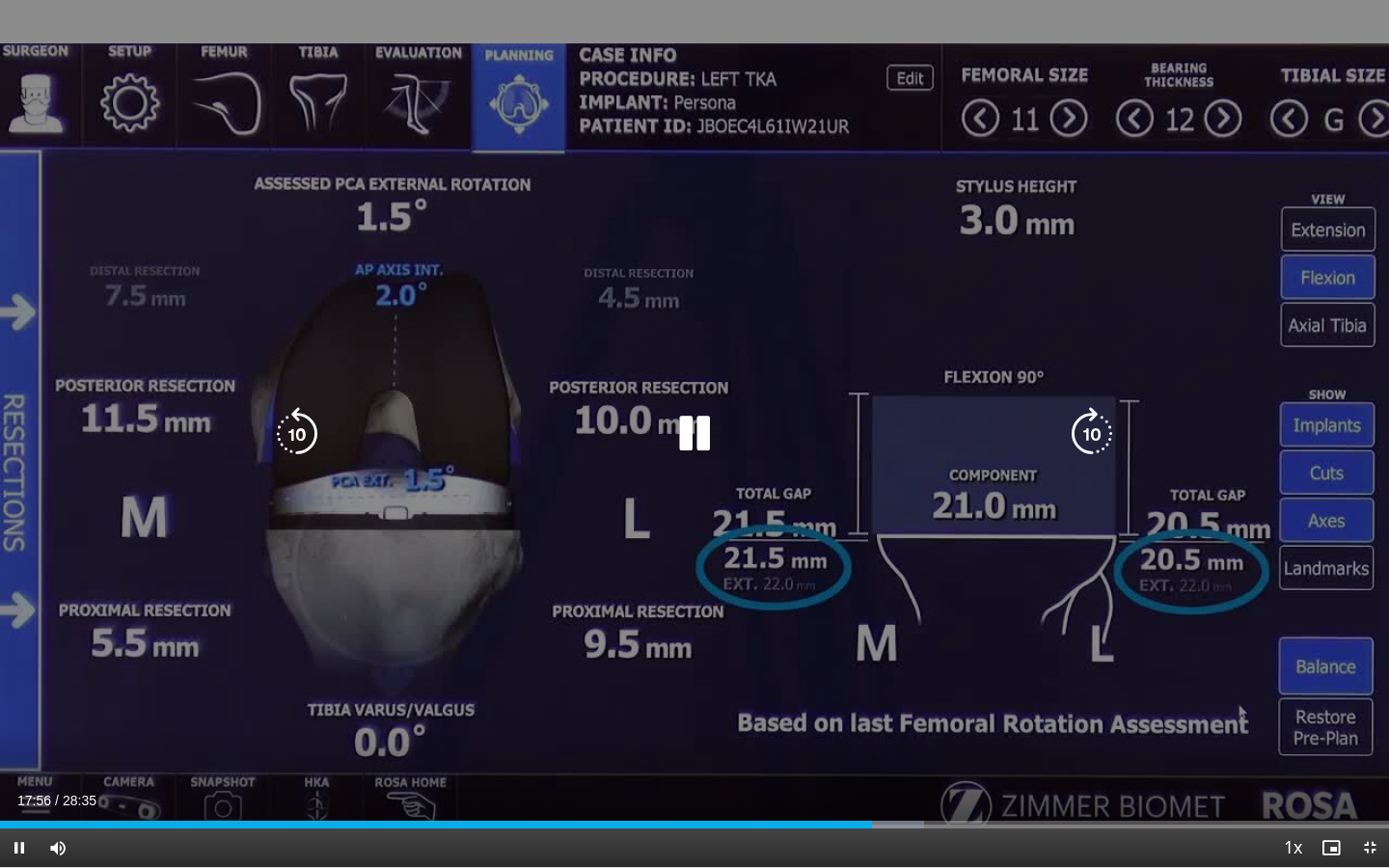 click on "Loaded :  66.51% 17:56 17:55" at bounding box center [694, 819] 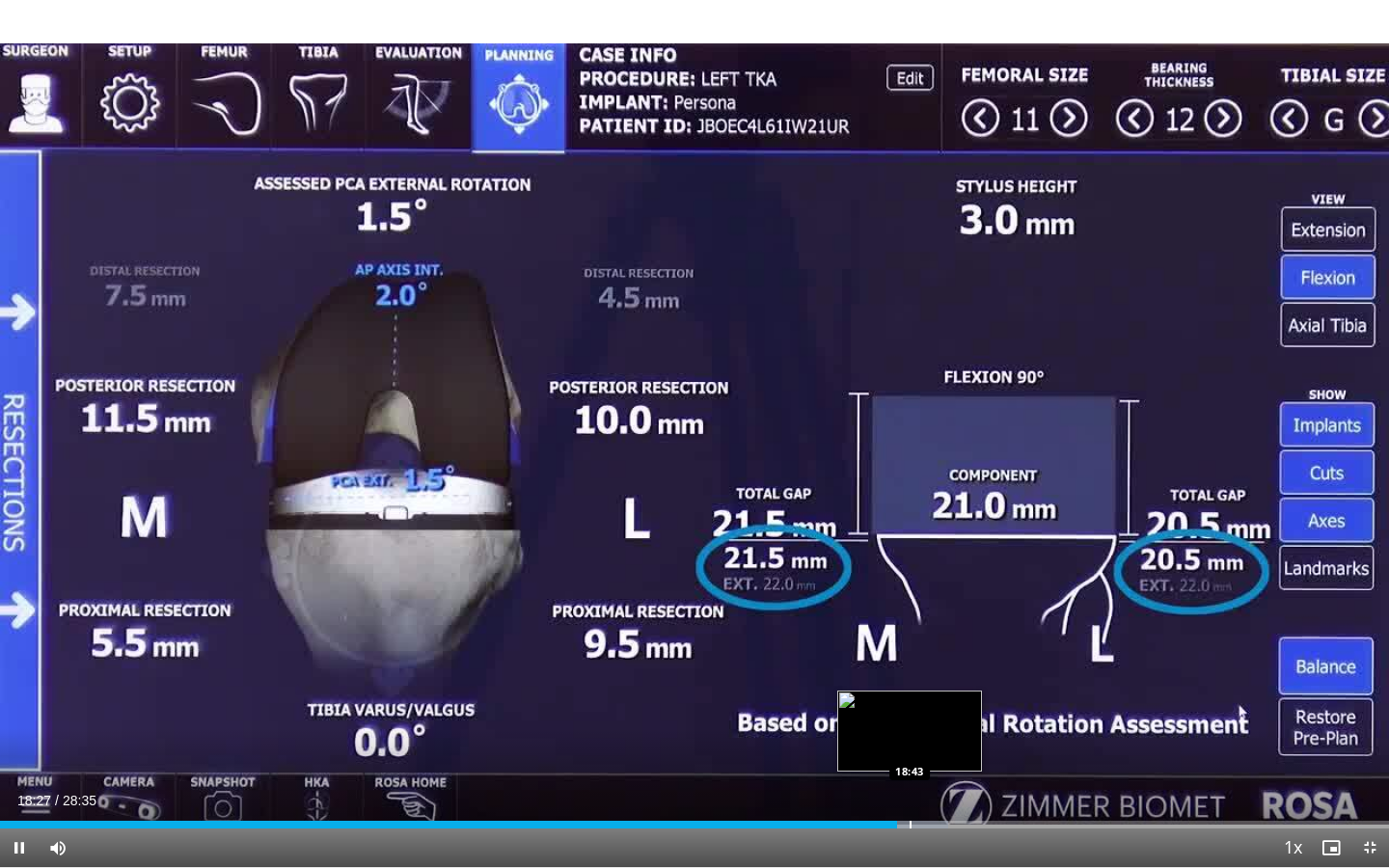 click at bounding box center (911, 825) 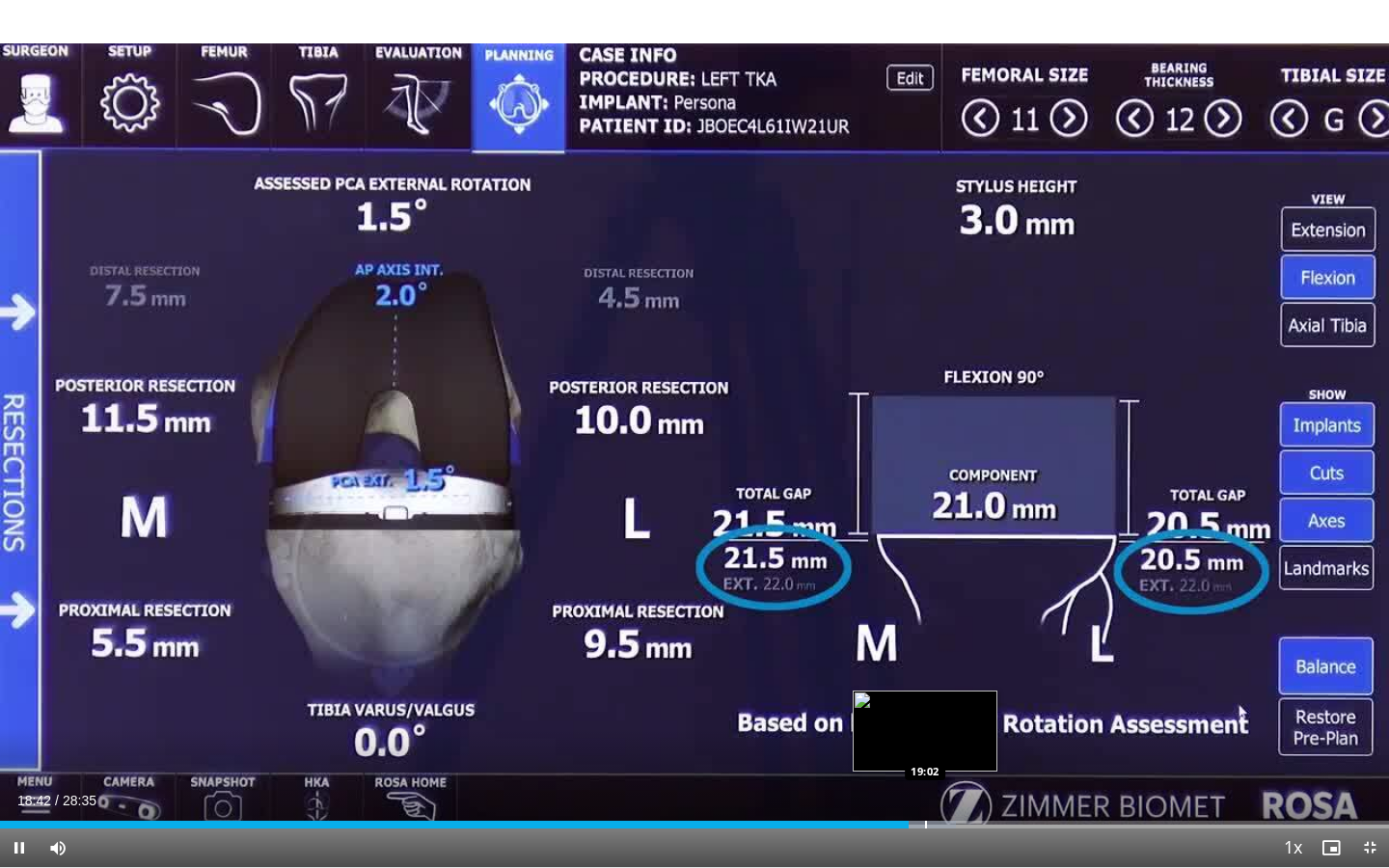 click at bounding box center [926, 825] 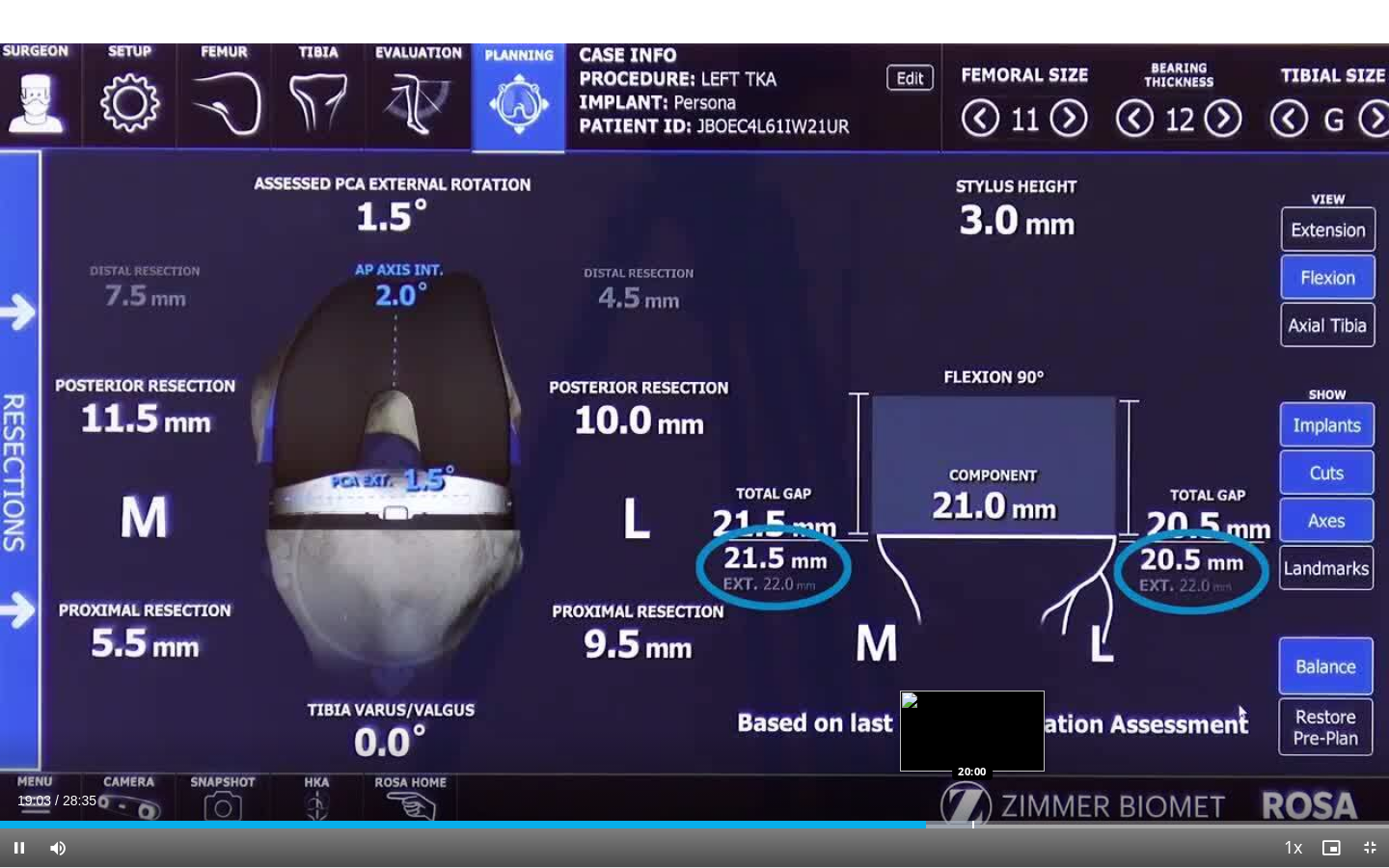 click at bounding box center [973, 825] 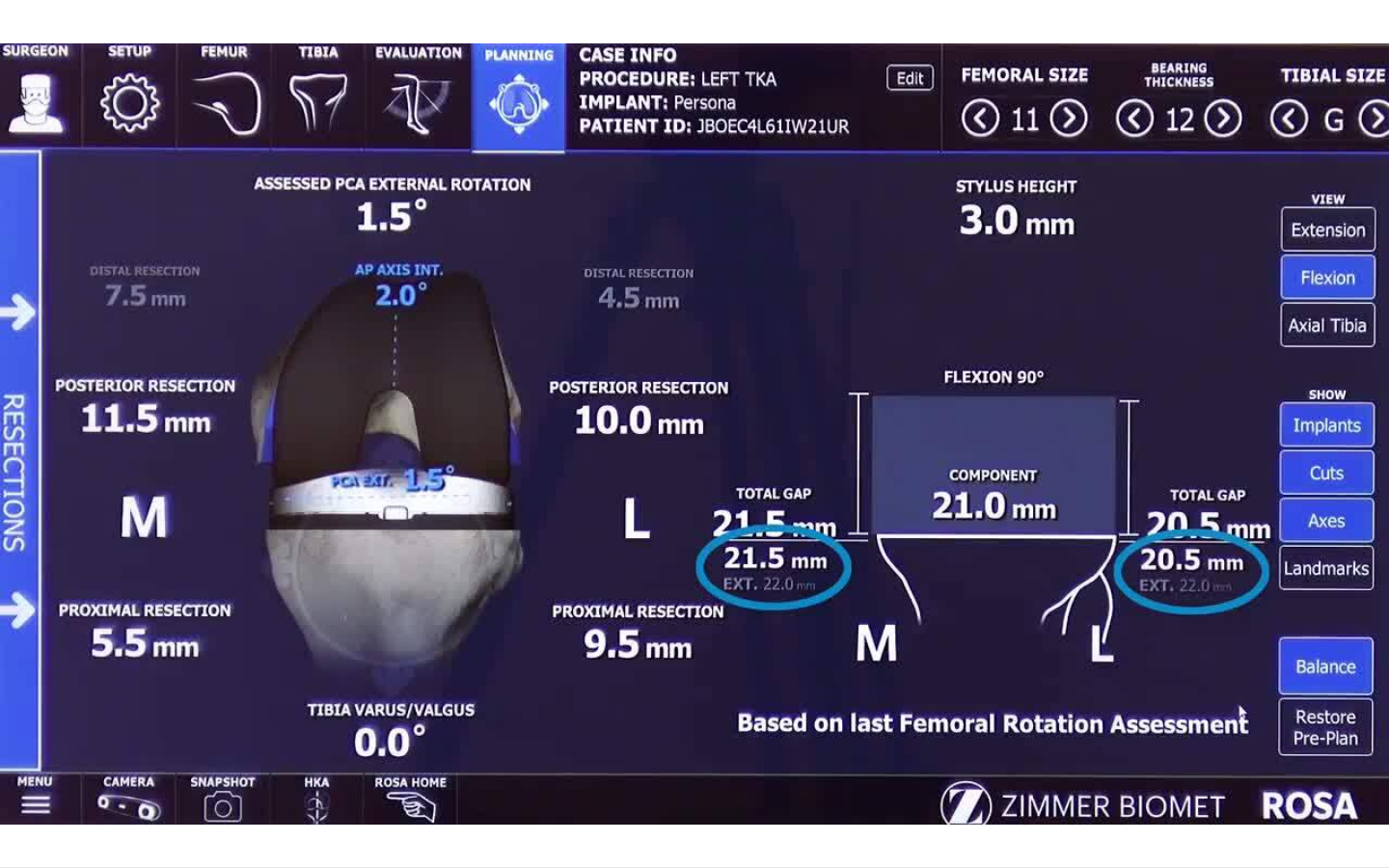 click on "10 seconds
Tap to unmute" at bounding box center (694, 433) 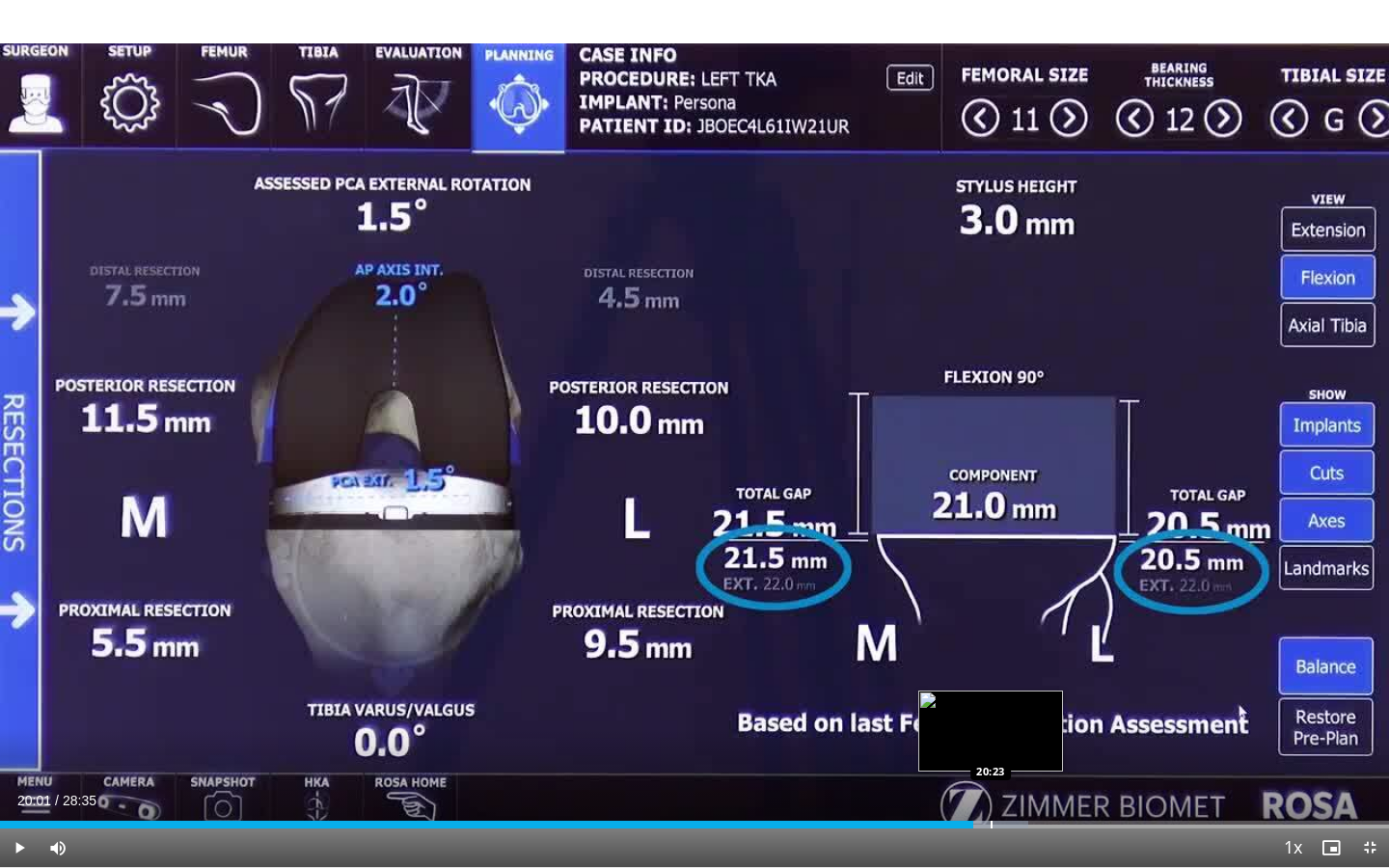 click on "Loaded :  74.03% 20:01 20:23" at bounding box center [694, 819] 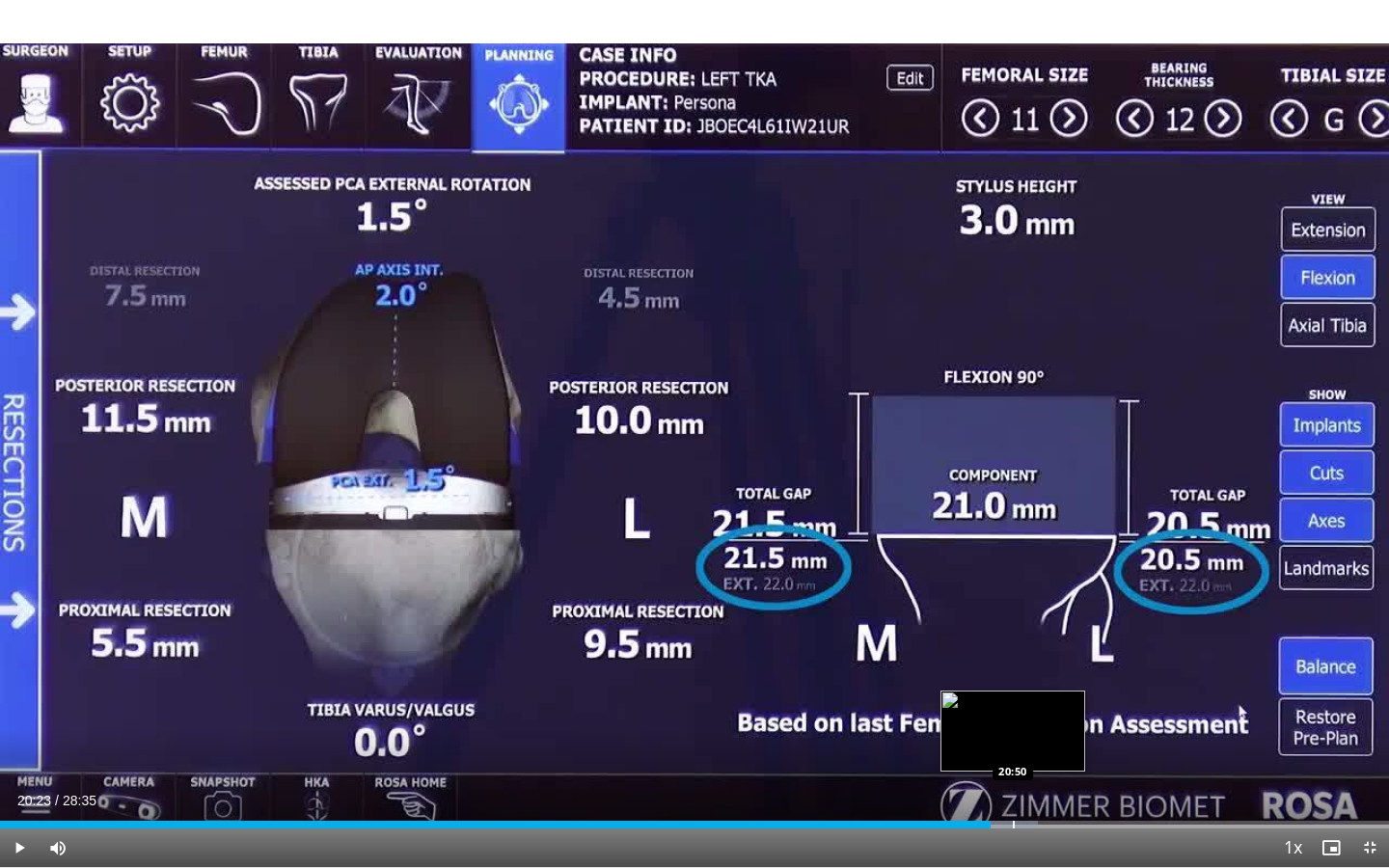 click on "Loaded :  74.71% 20:23 20:50" at bounding box center (694, 819) 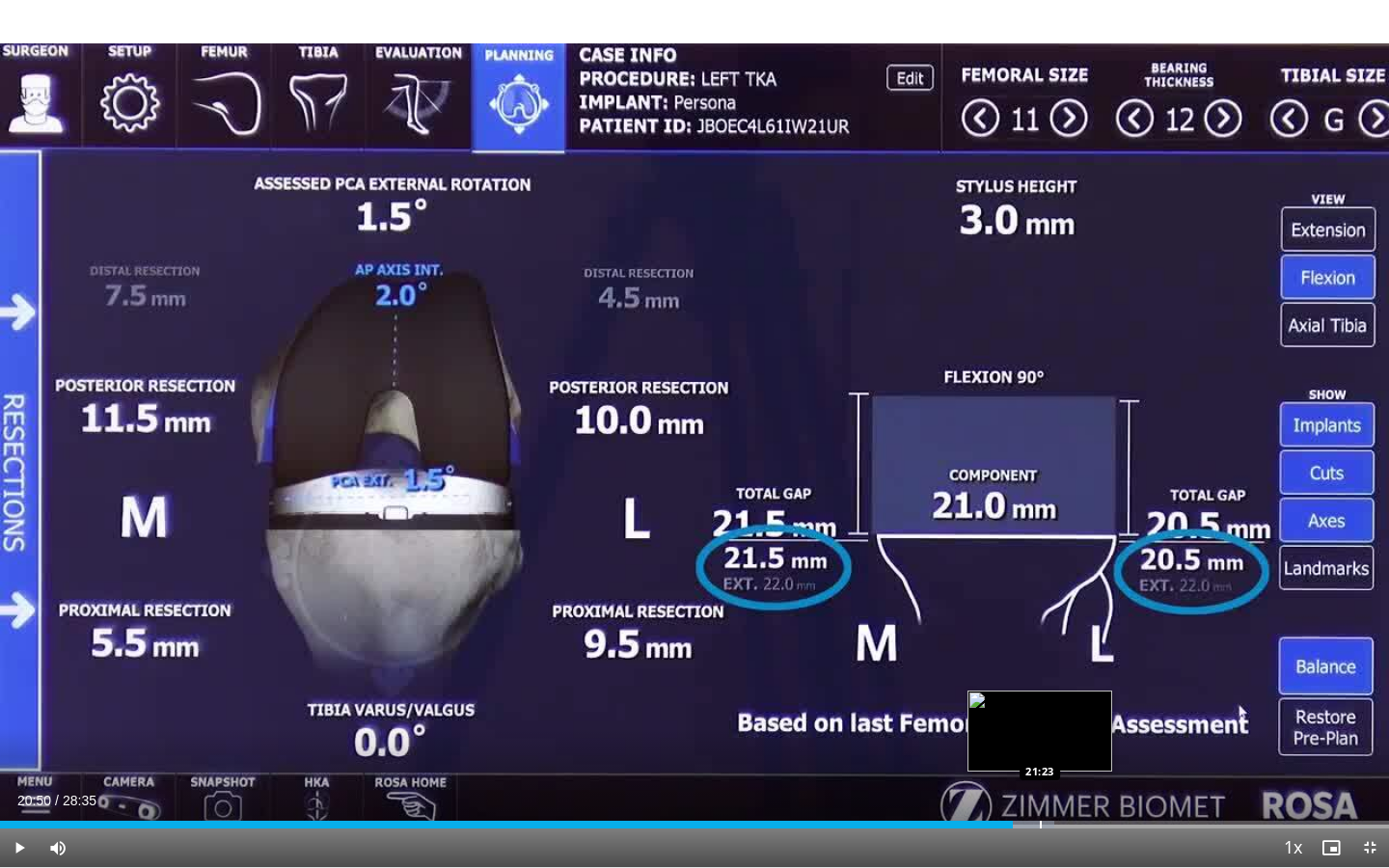 click on "Loaded :  75.87% 20:50 21:23" at bounding box center [694, 819] 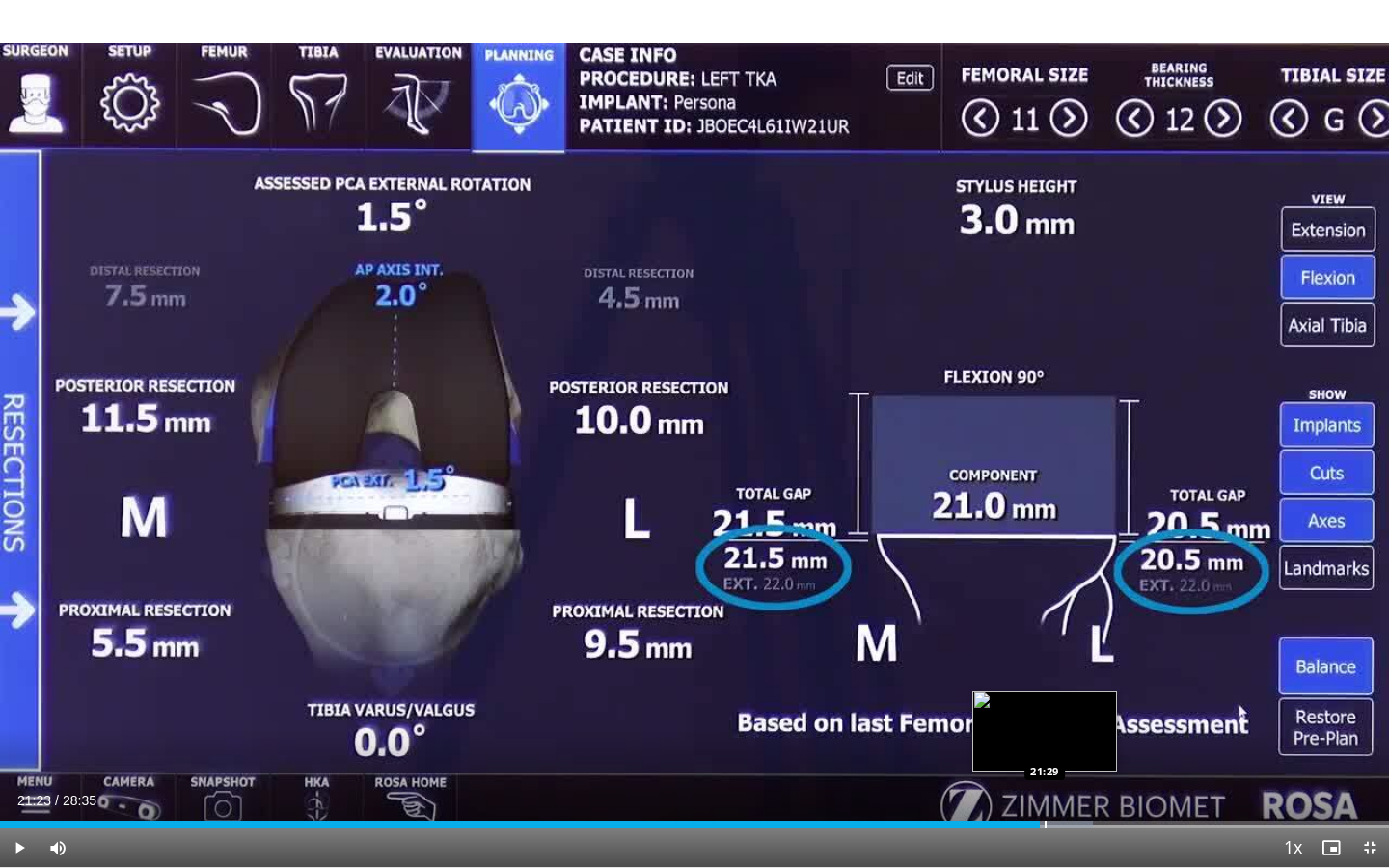 click at bounding box center (1046, 825) 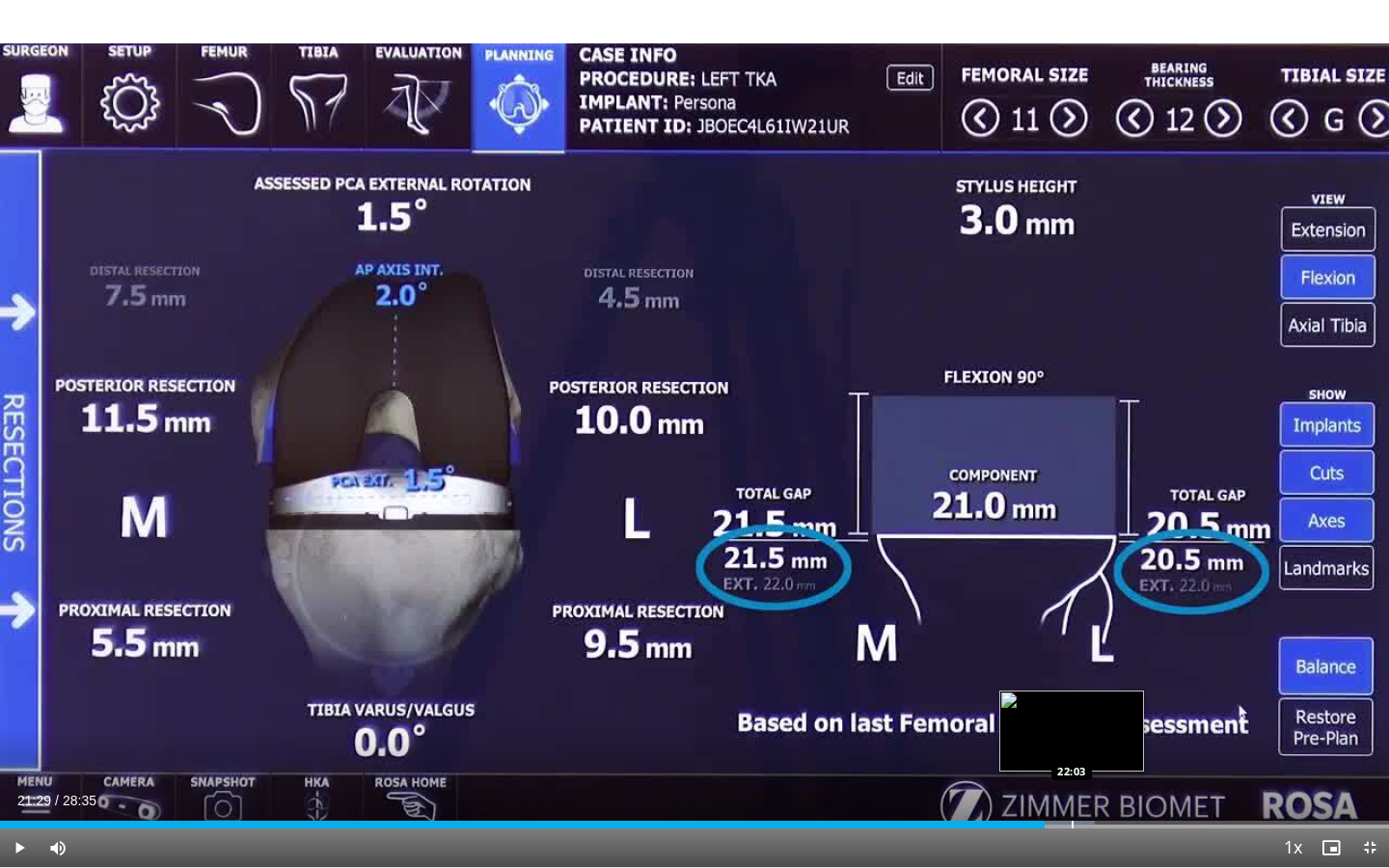 click at bounding box center [1073, 825] 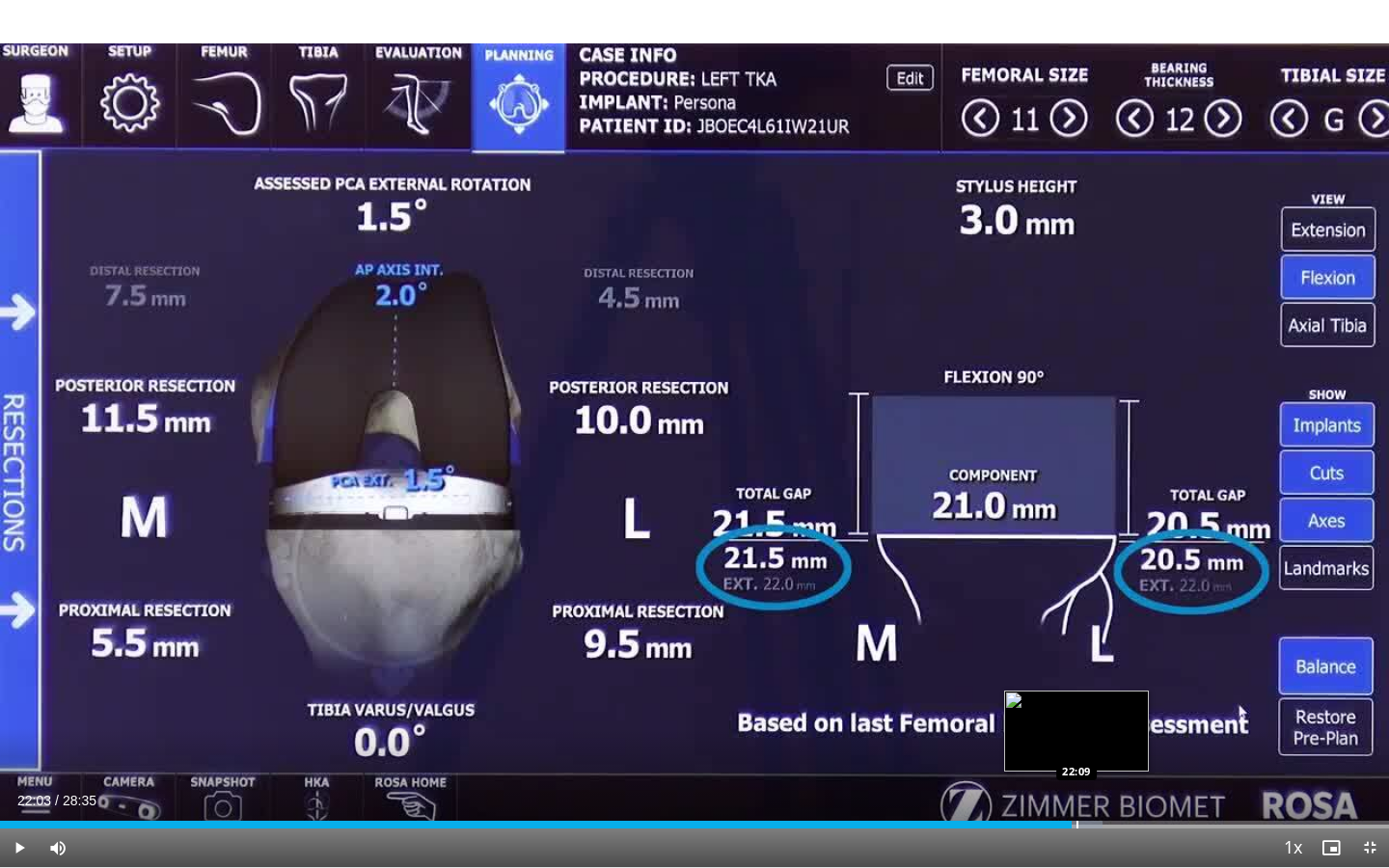 click at bounding box center [1077, 825] 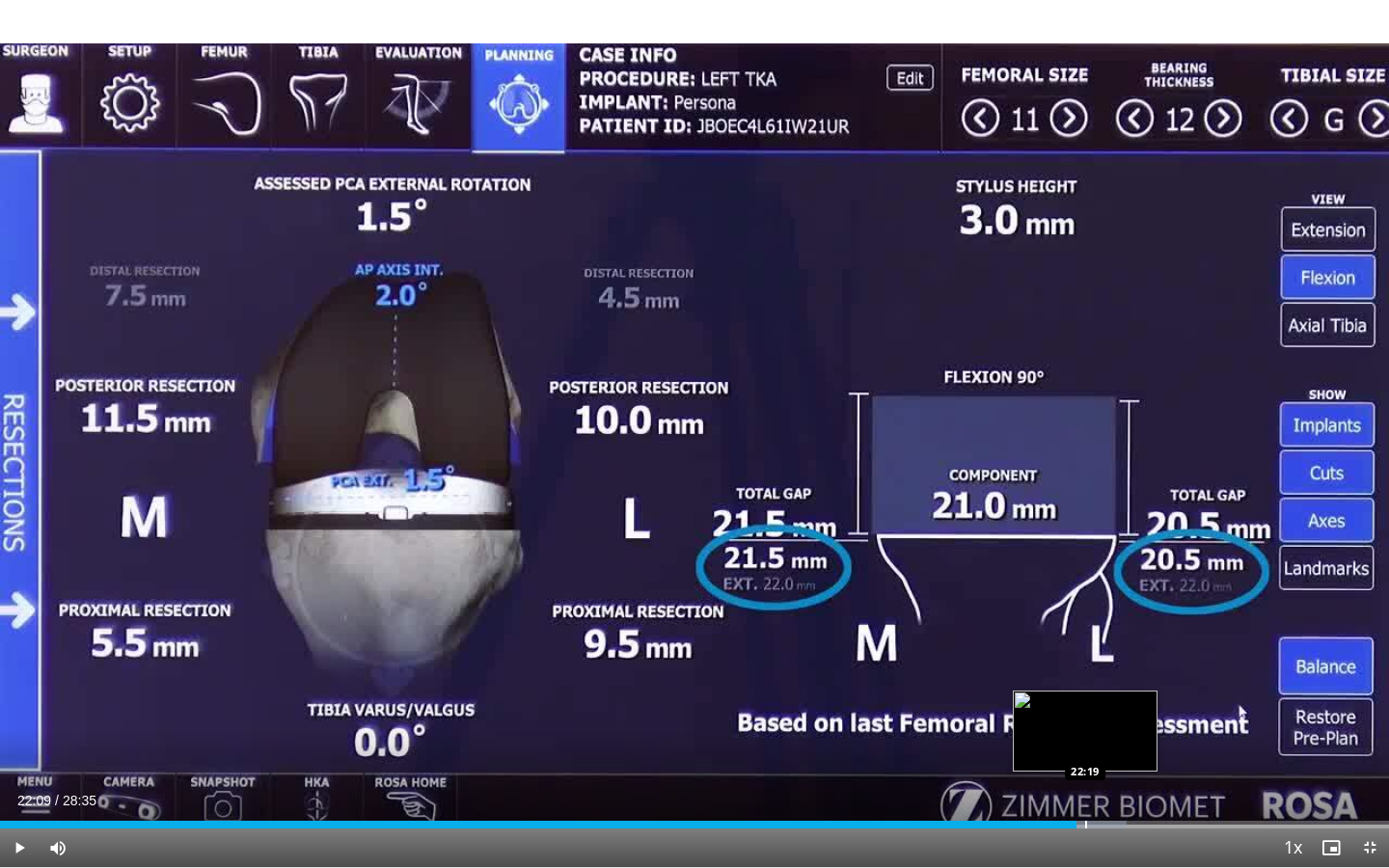 click on "Loaded :  81.13% 22:09 22:19" at bounding box center [694, 819] 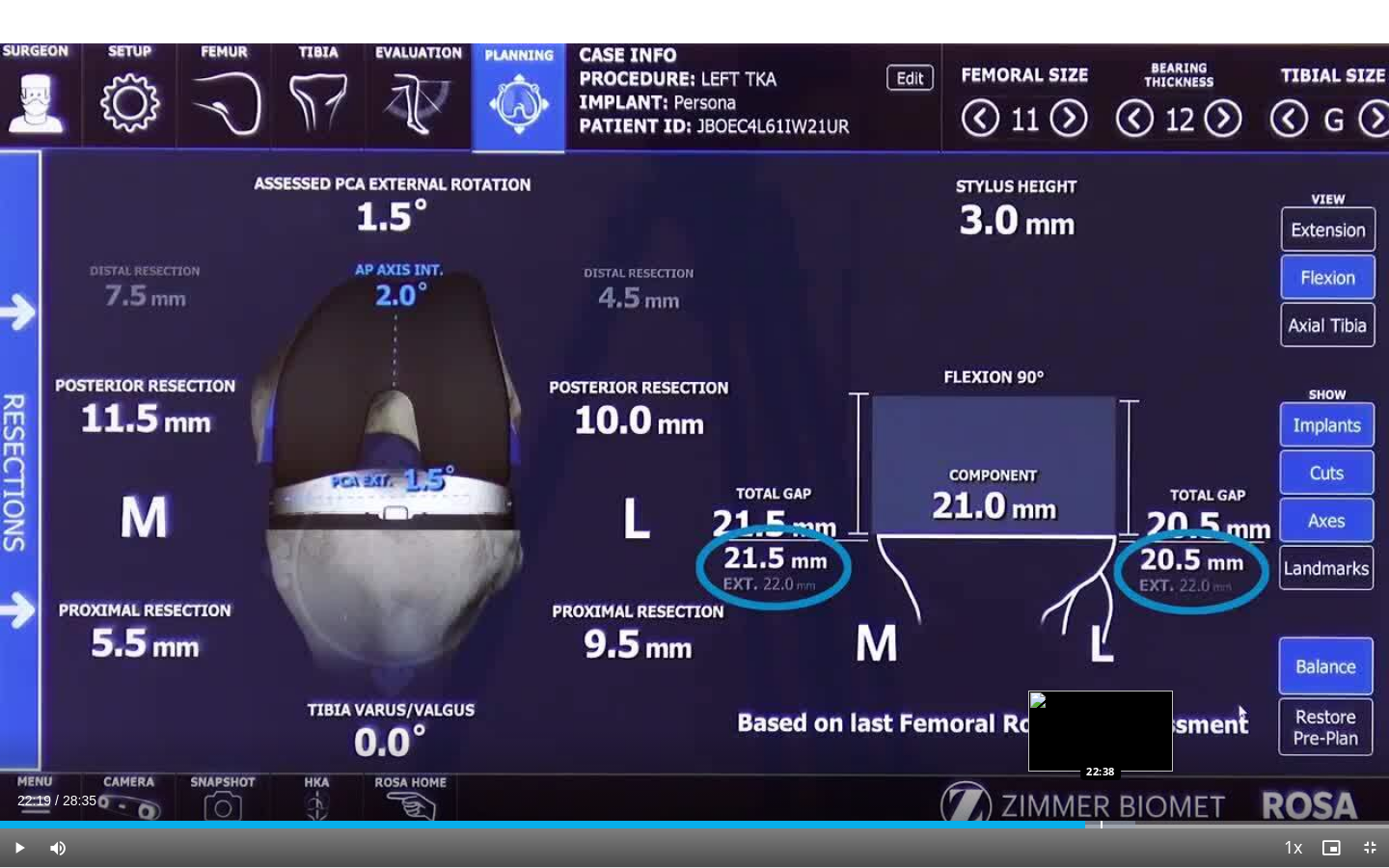 click on "Current Time  22:19 / Duration  28:35 Play Skip Backward Skip Forward Mute 0% Loaded :  81.71% 22:19 22:38 Stream Type  LIVE Seek to live, currently behind live LIVE   1x Playback Rate 0.5x 0.75x 1x , selected 1.25x 1.5x 1.75x 2x Chapters Chapters Descriptions descriptions off , selected Captions captions settings , opens captions settings dialog captions off , selected Audio Track en (Main) , selected Exit Fullscreen Enable picture-in-picture mode" at bounding box center [694, 848] 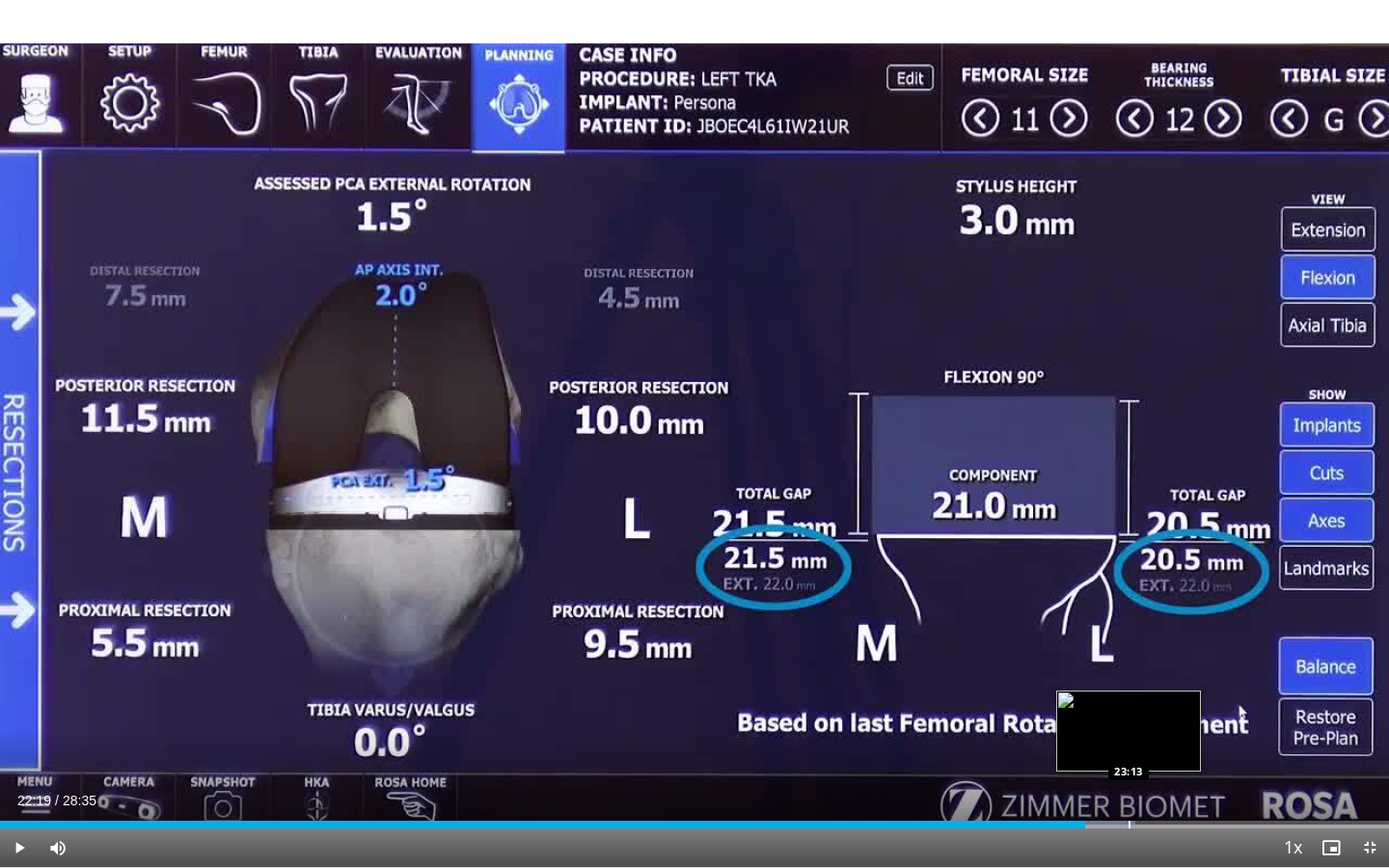 click at bounding box center [1130, 825] 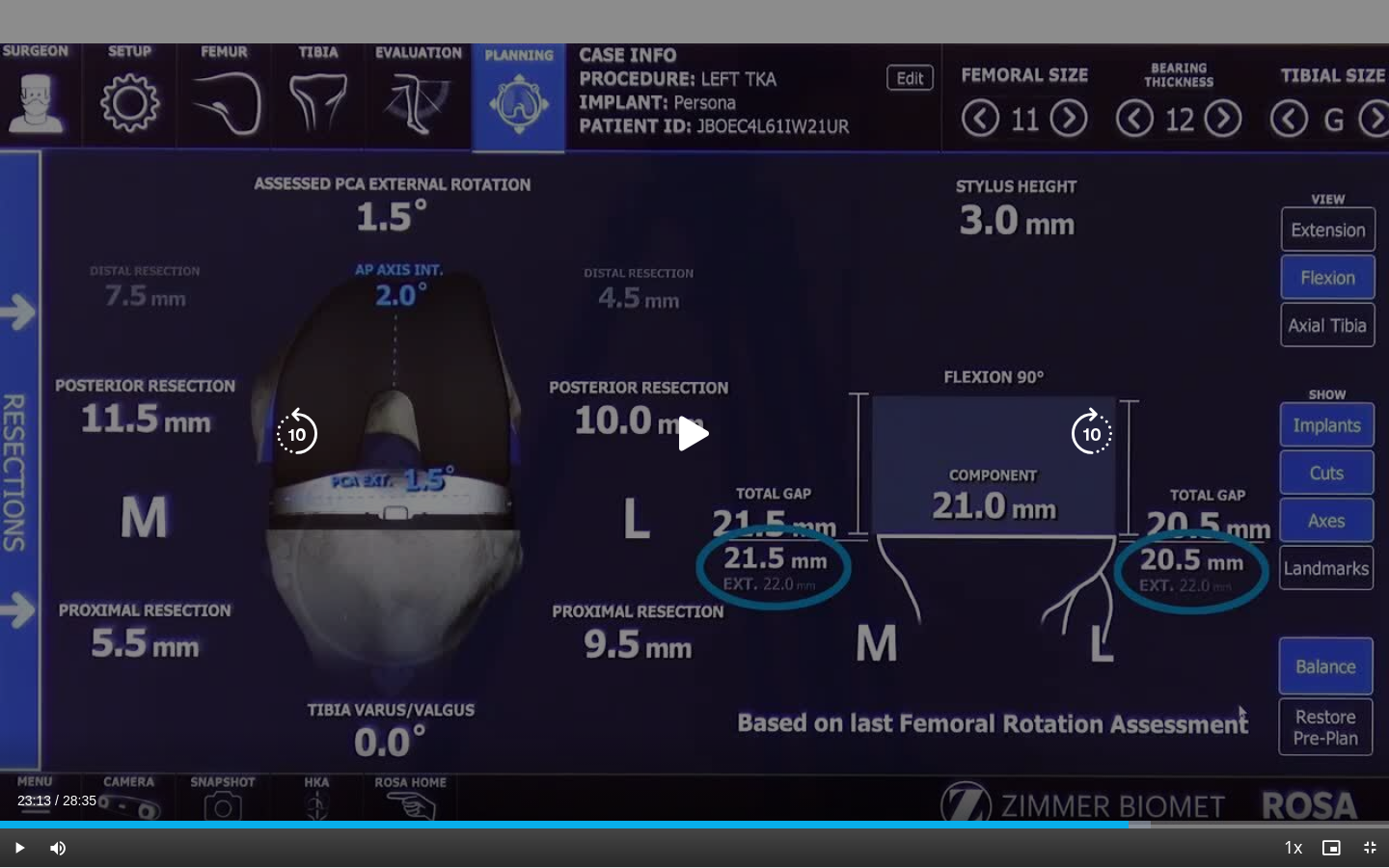 click at bounding box center (694, 434) 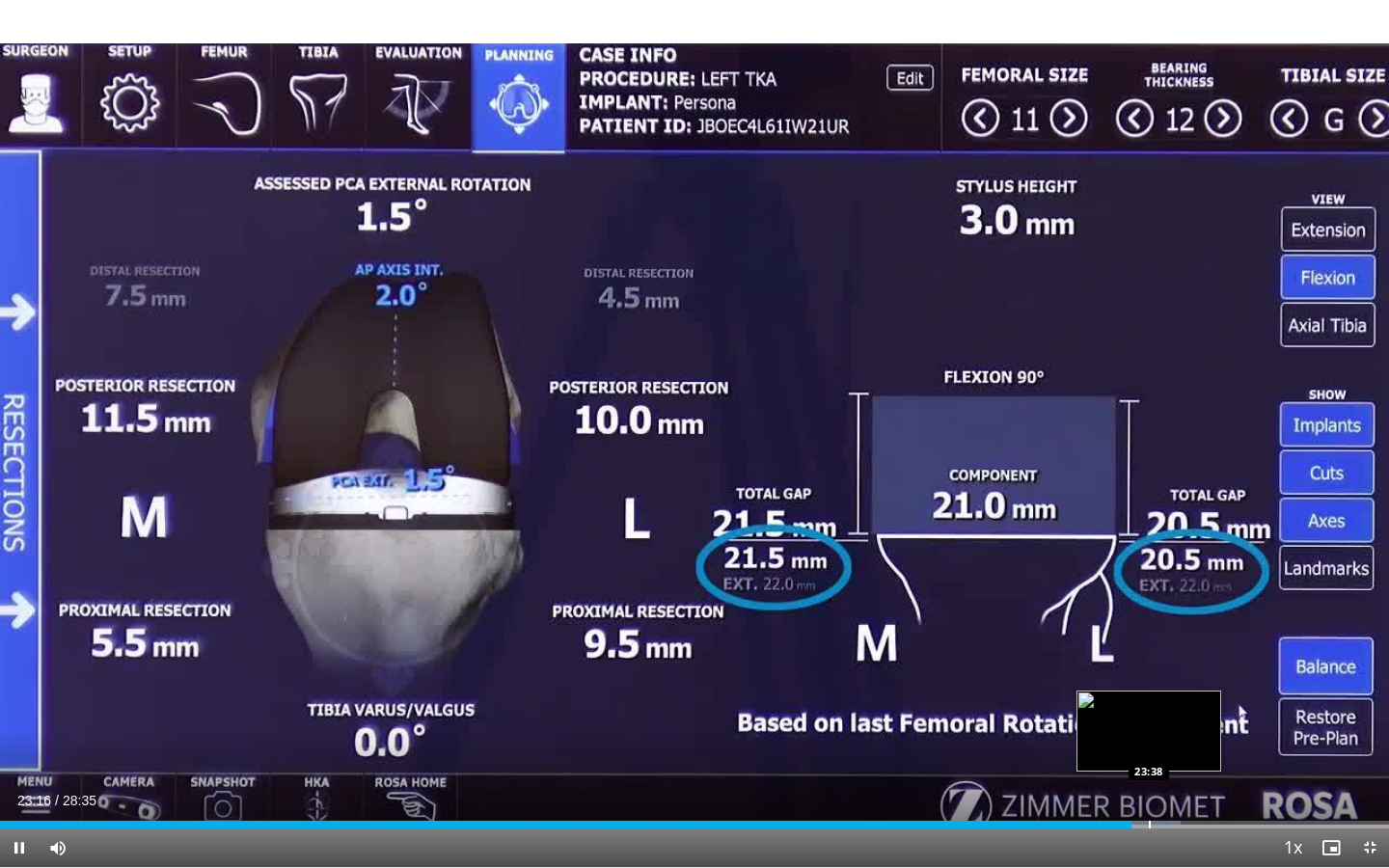click at bounding box center (1150, 825) 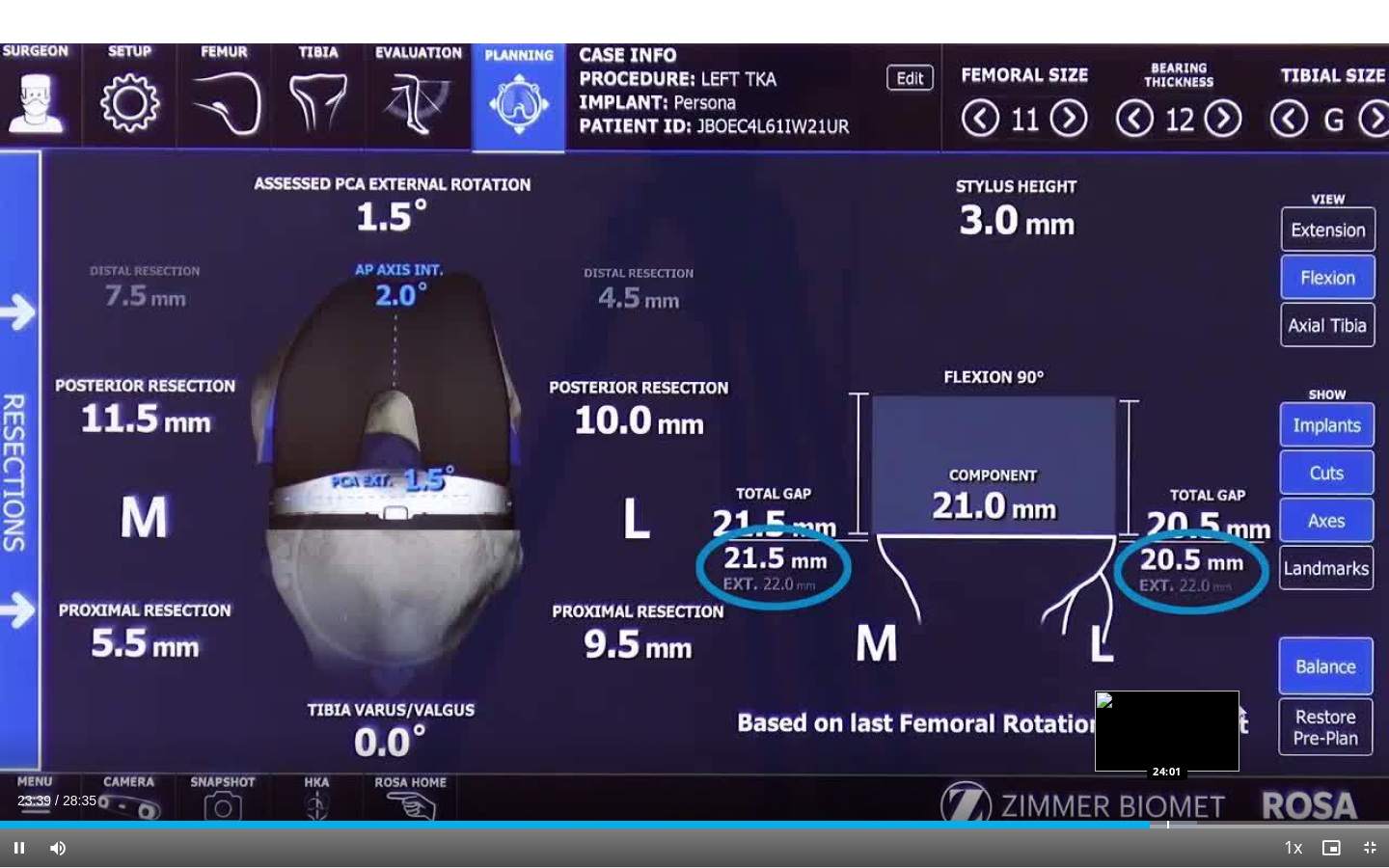 click at bounding box center (1168, 825) 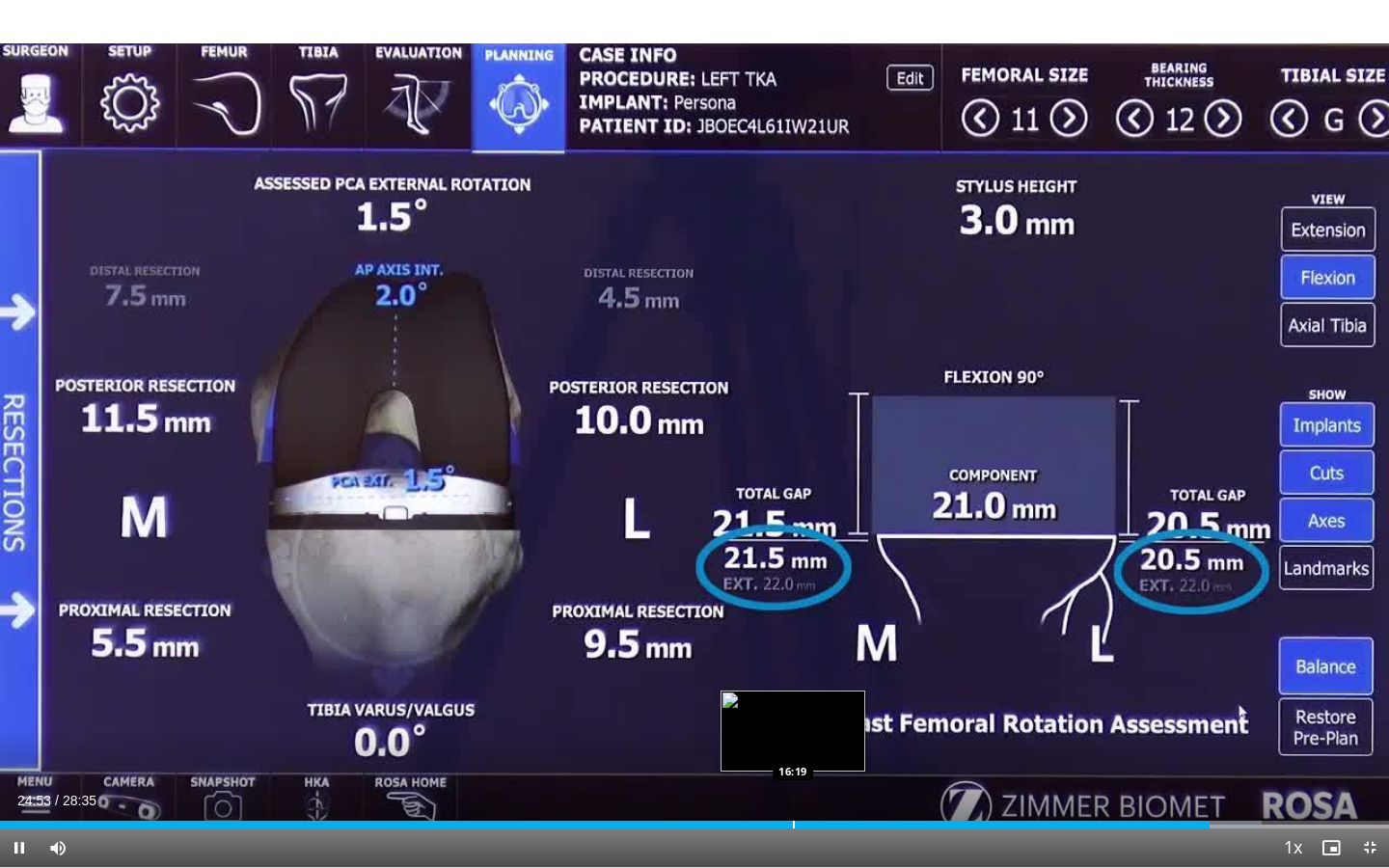 click at bounding box center (794, 825) 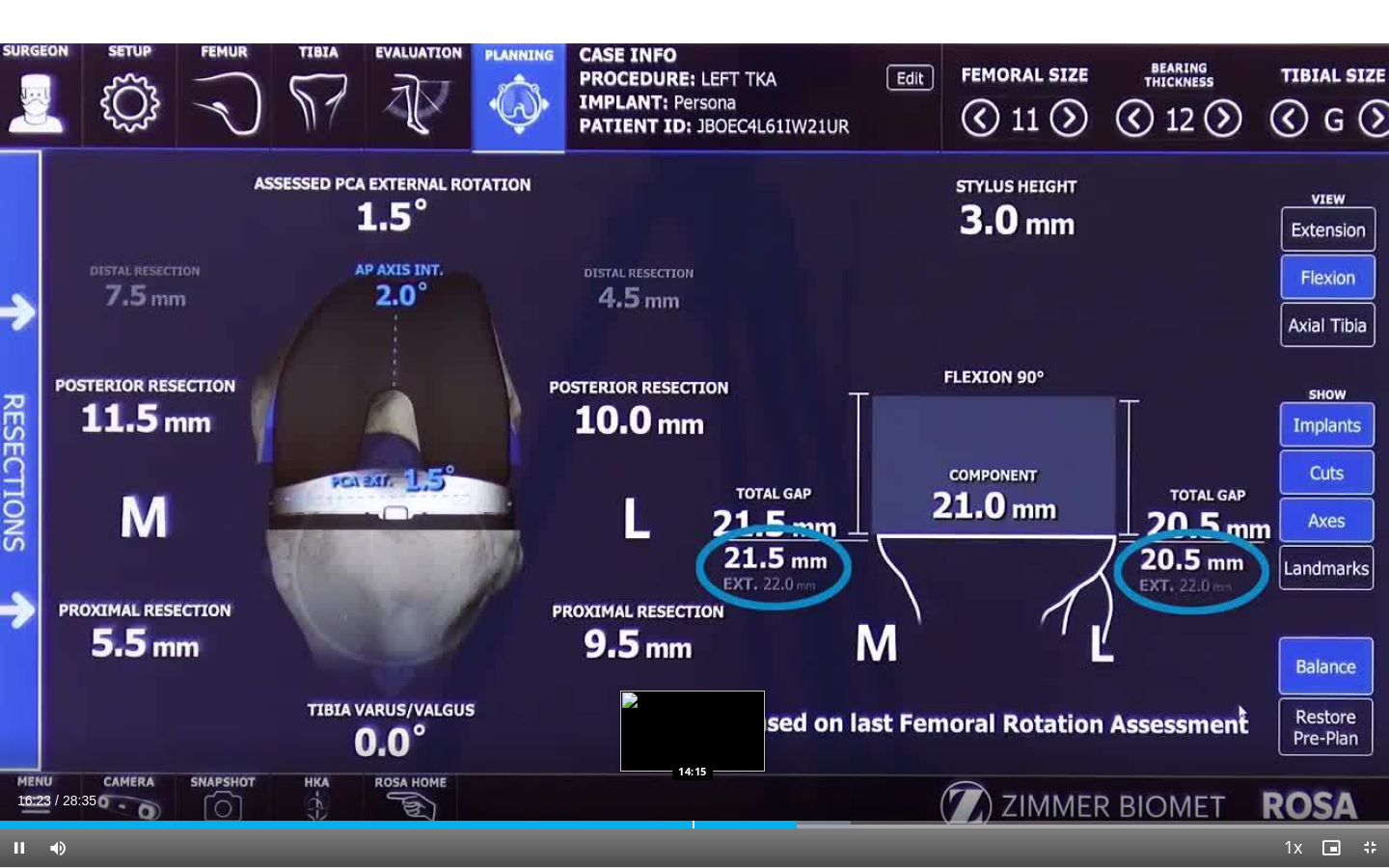 click on "Loaded :  61.28% 16:23 14:15" at bounding box center (694, 819) 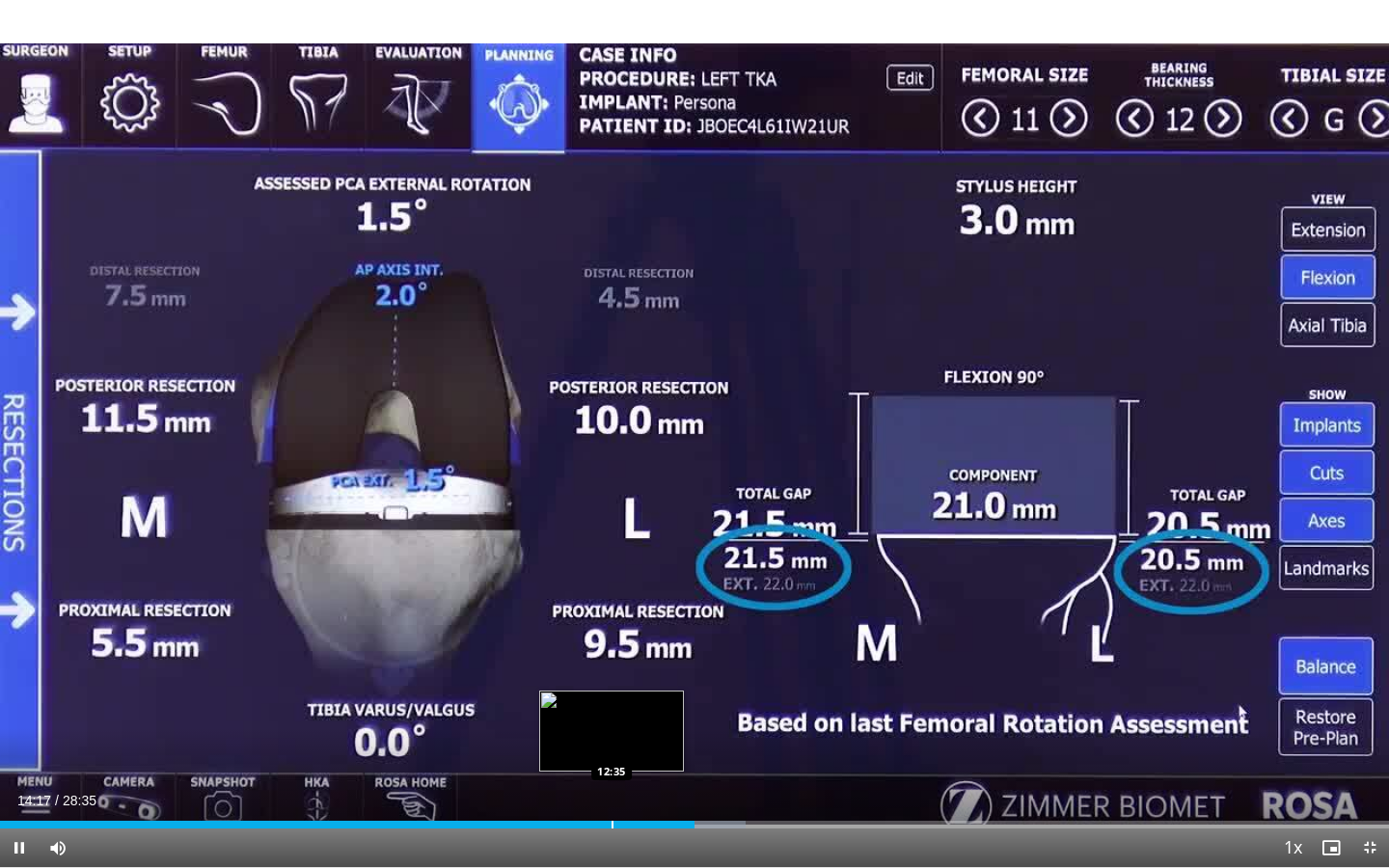click on "Loaded :  53.70% 14:17 12:35" at bounding box center (694, 819) 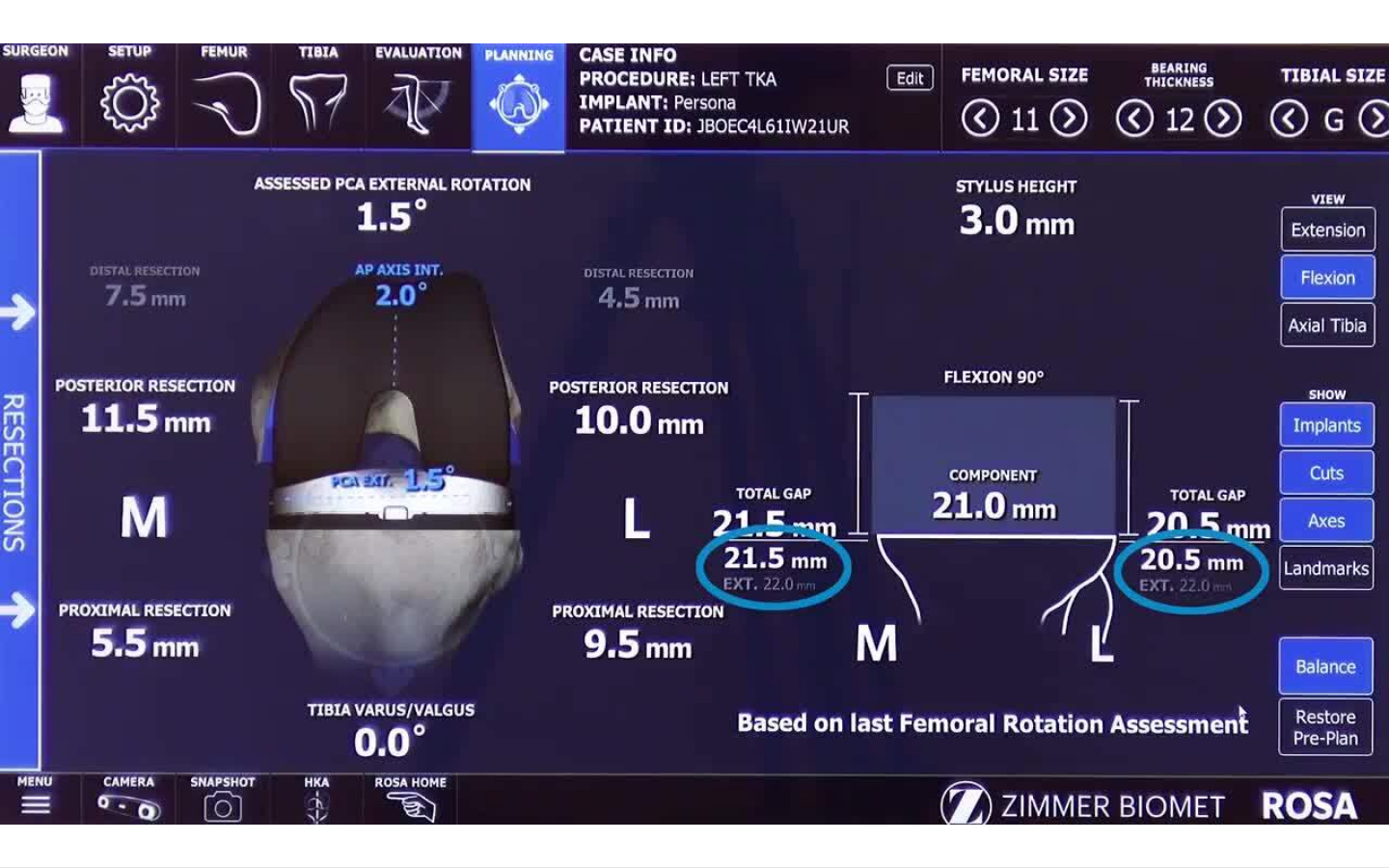 click on "10 seconds
Tap to unmute" at bounding box center (694, 433) 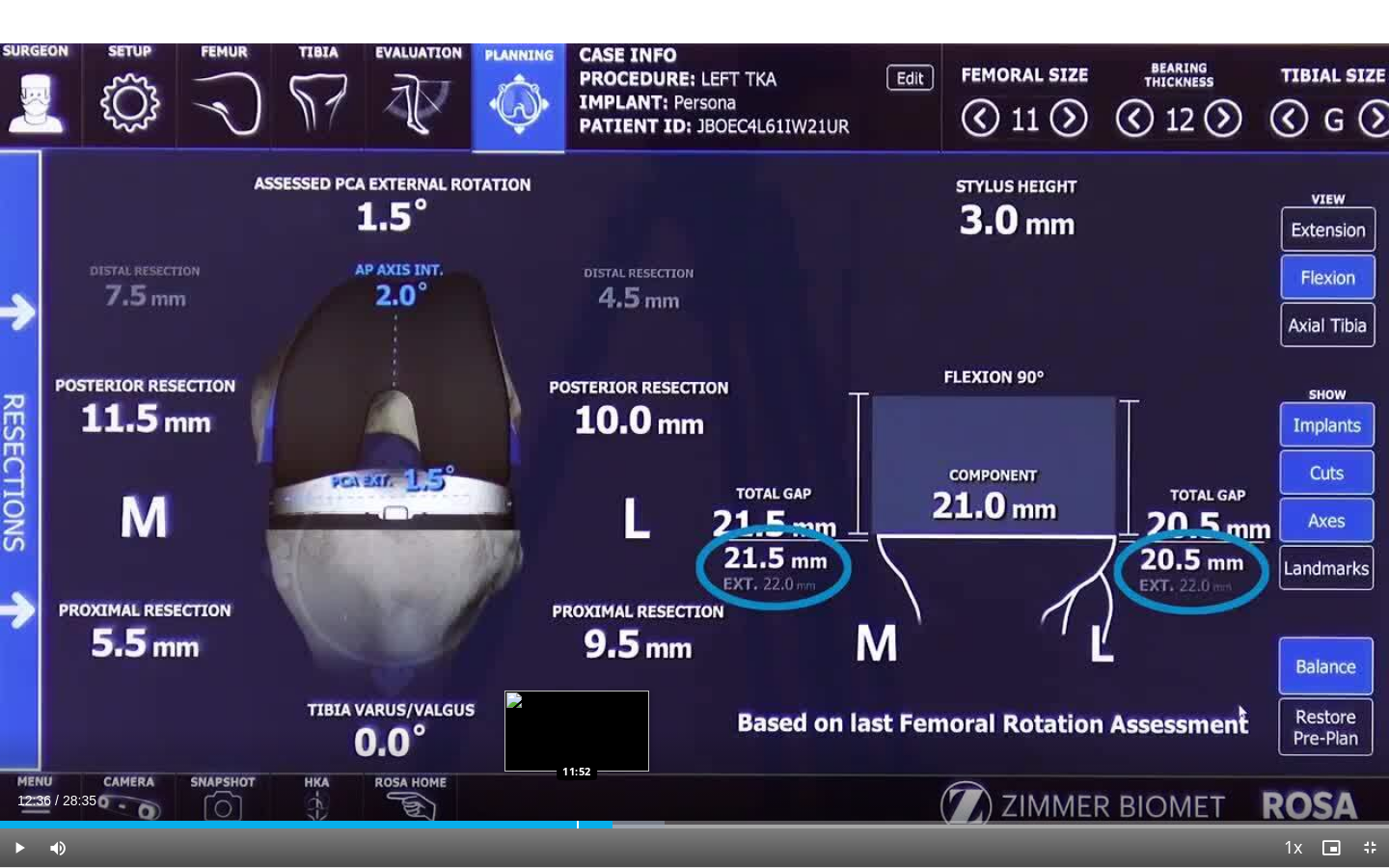 click at bounding box center (578, 825) 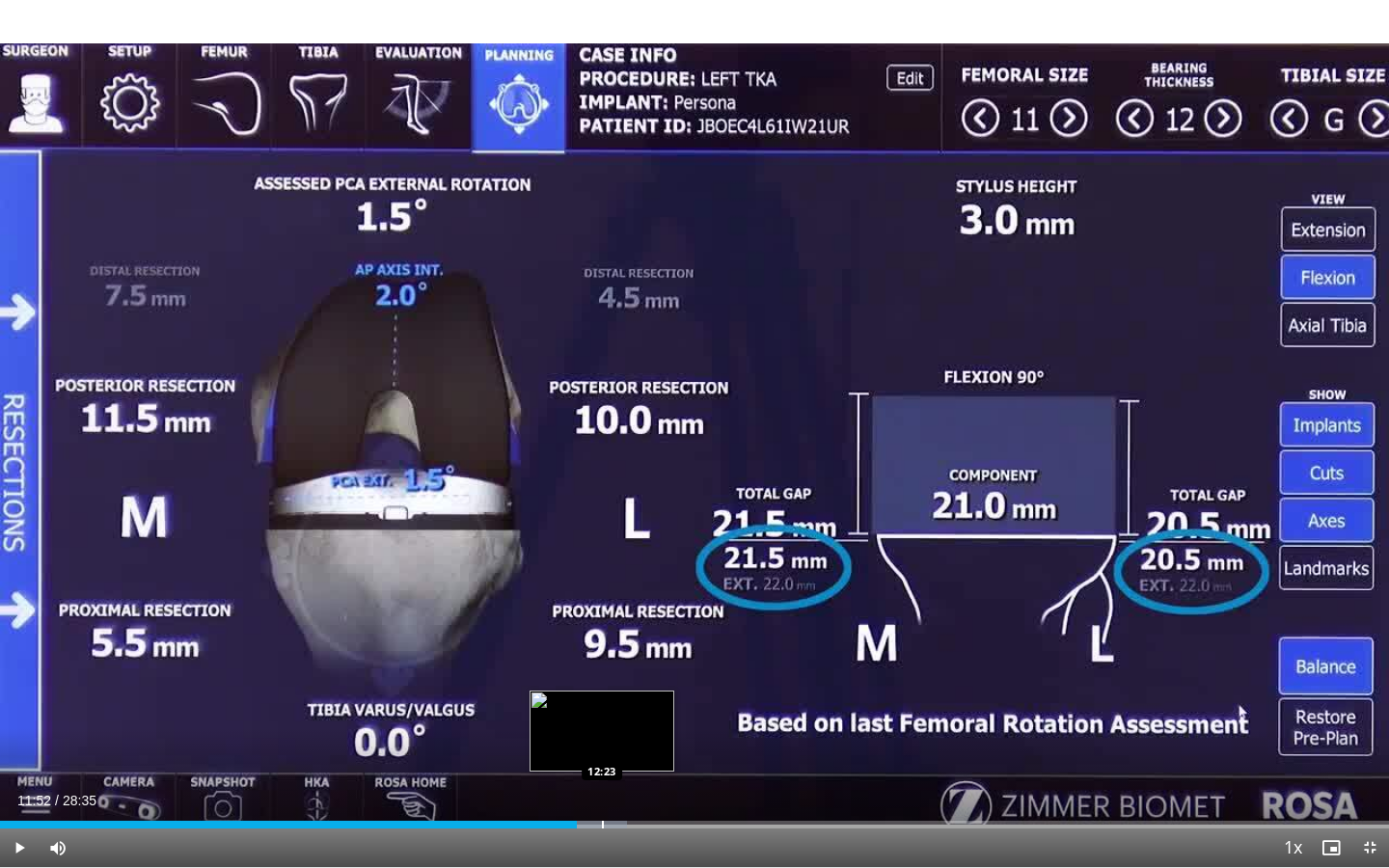 click at bounding box center [603, 825] 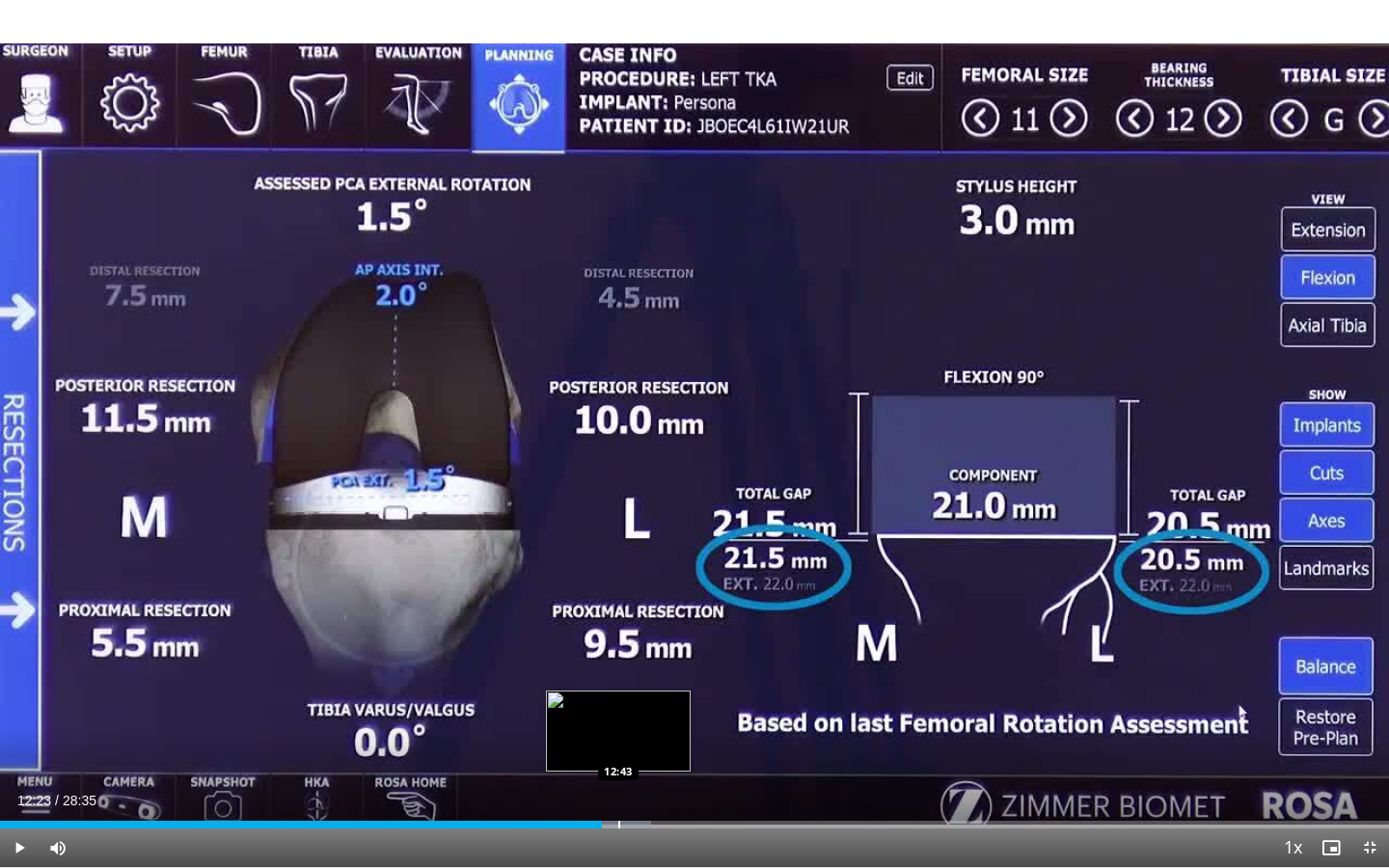 click at bounding box center [619, 825] 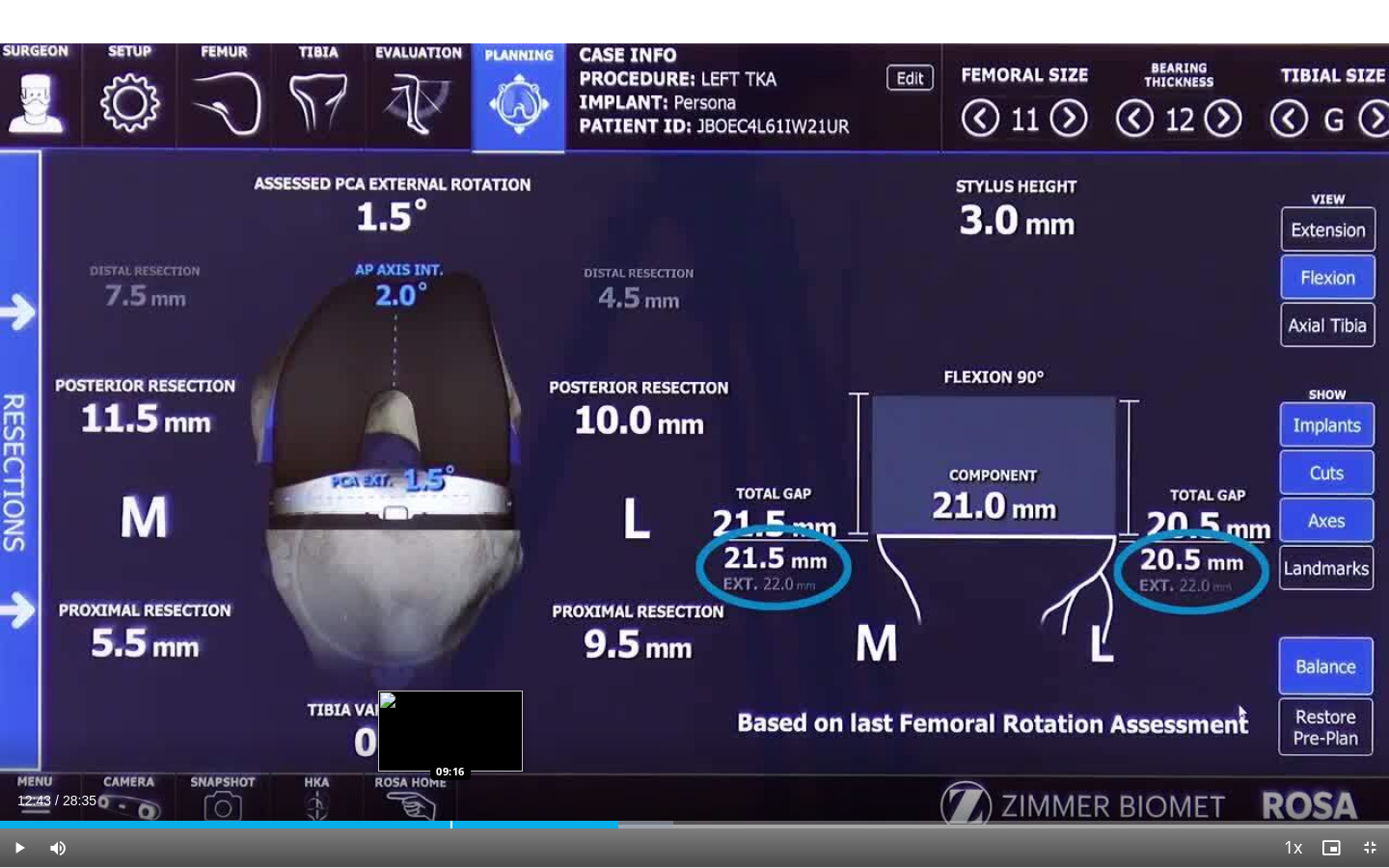 click on "Loaded :  48.44% 12:43 09:16" at bounding box center [694, 819] 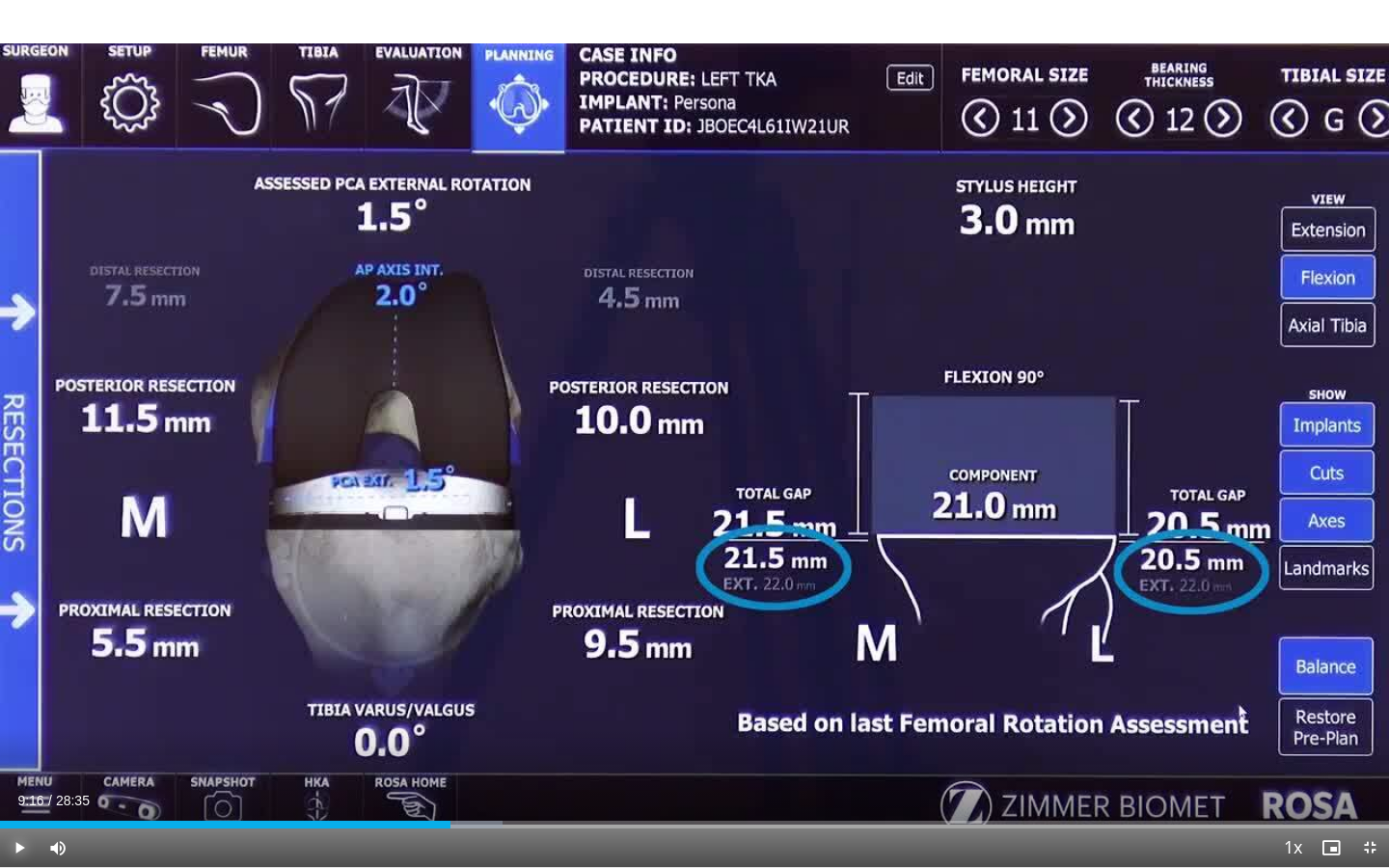 click at bounding box center (19, 848) 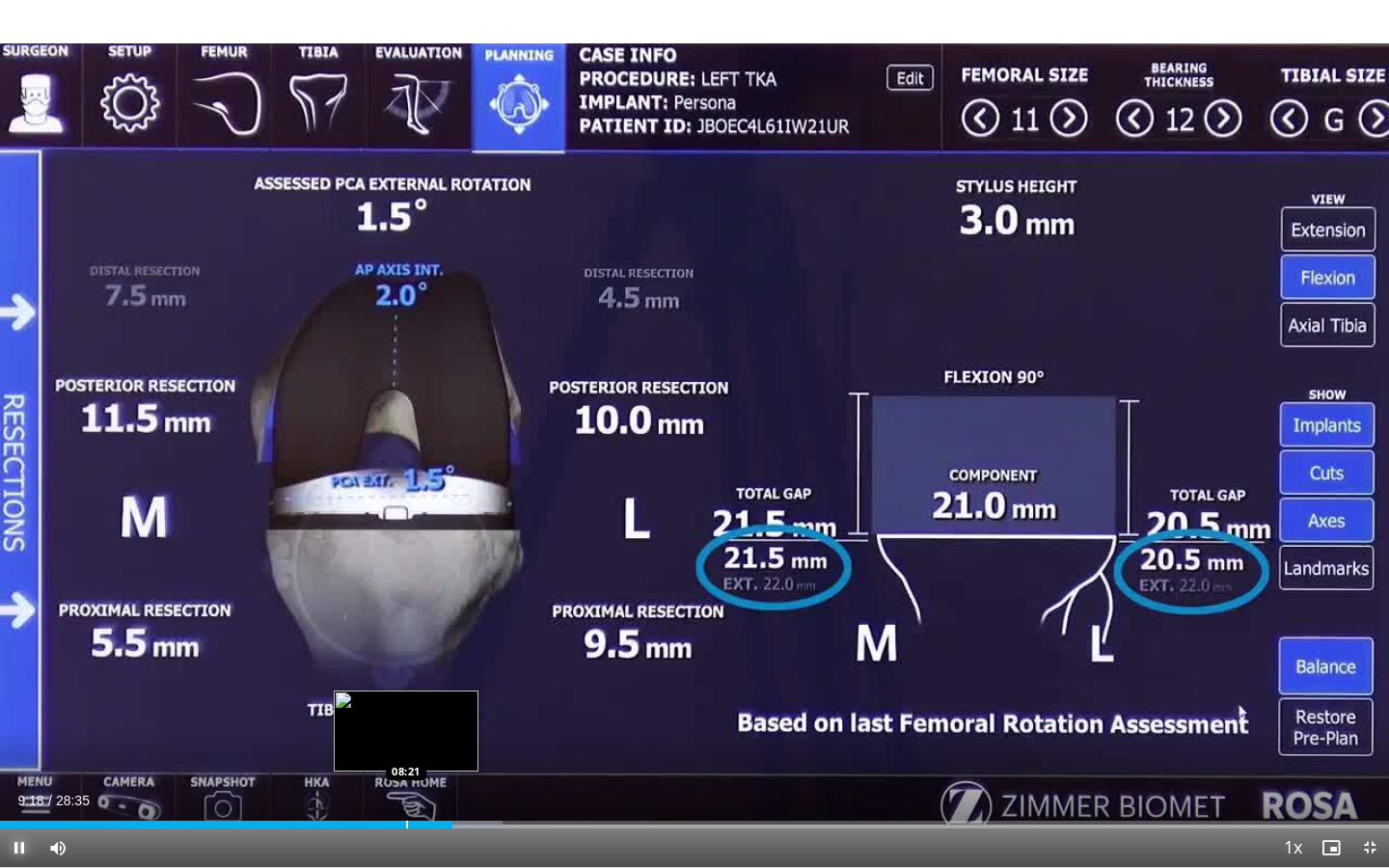 click at bounding box center (407, 825) 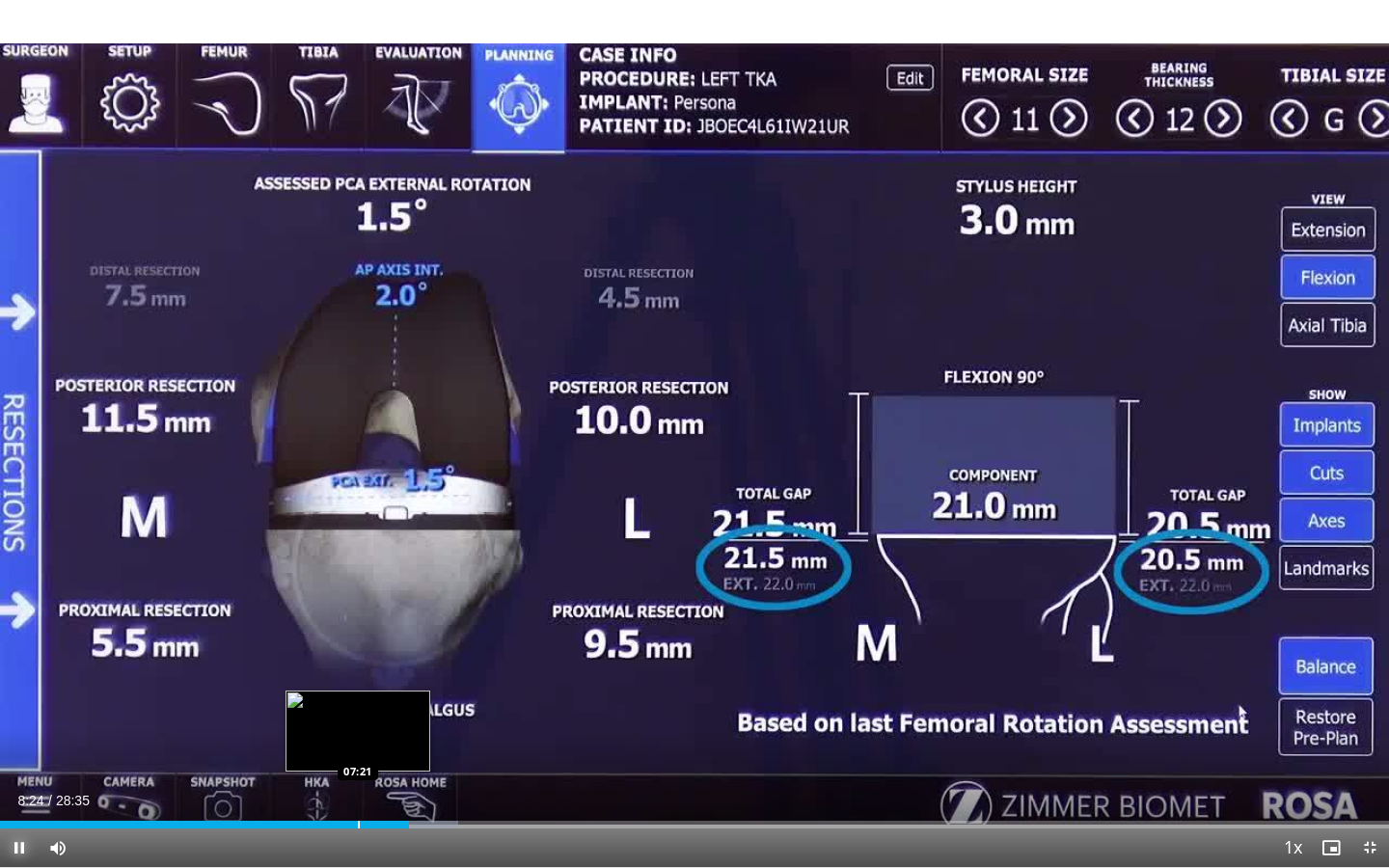 click at bounding box center (359, 825) 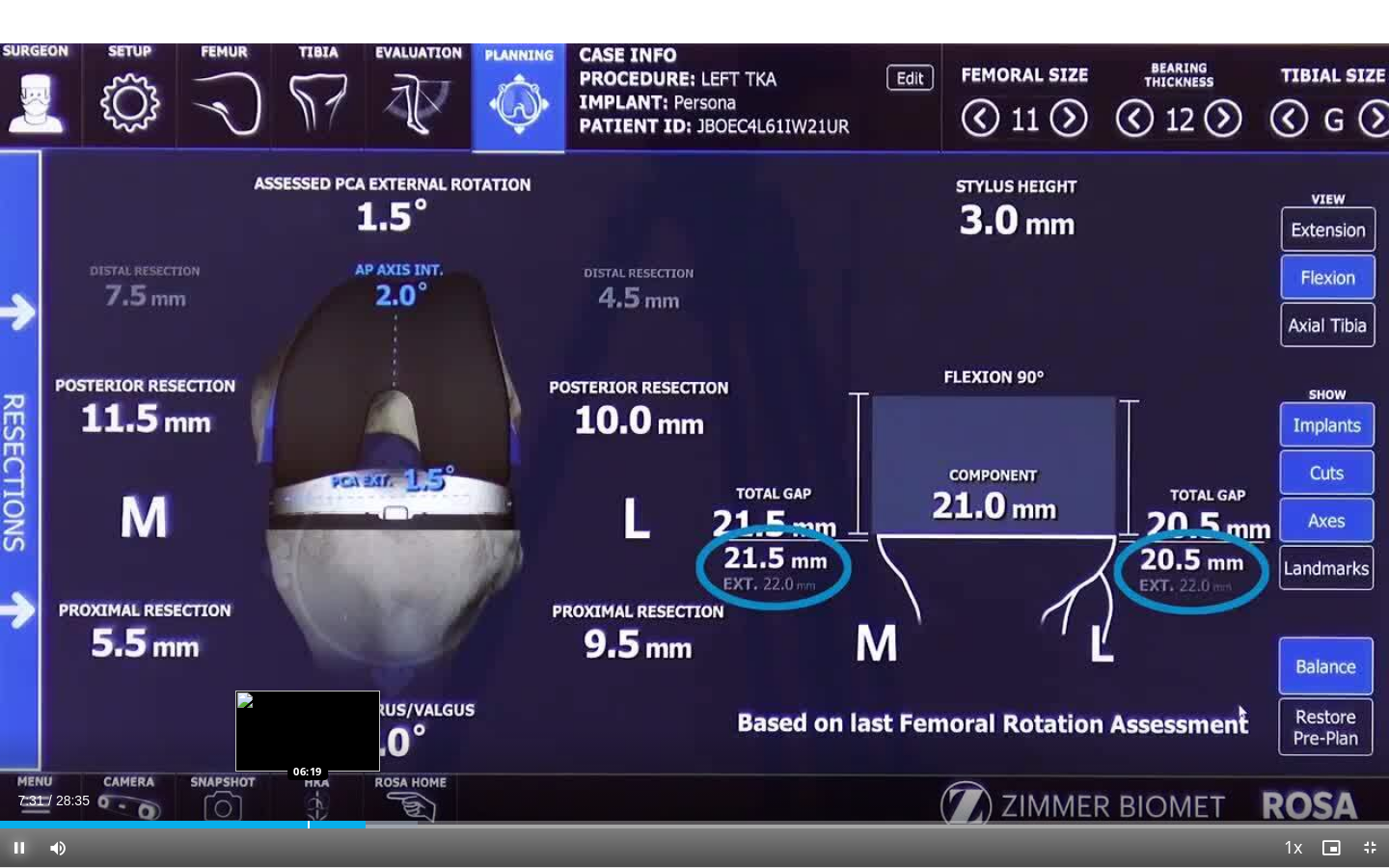 click at bounding box center (309, 825) 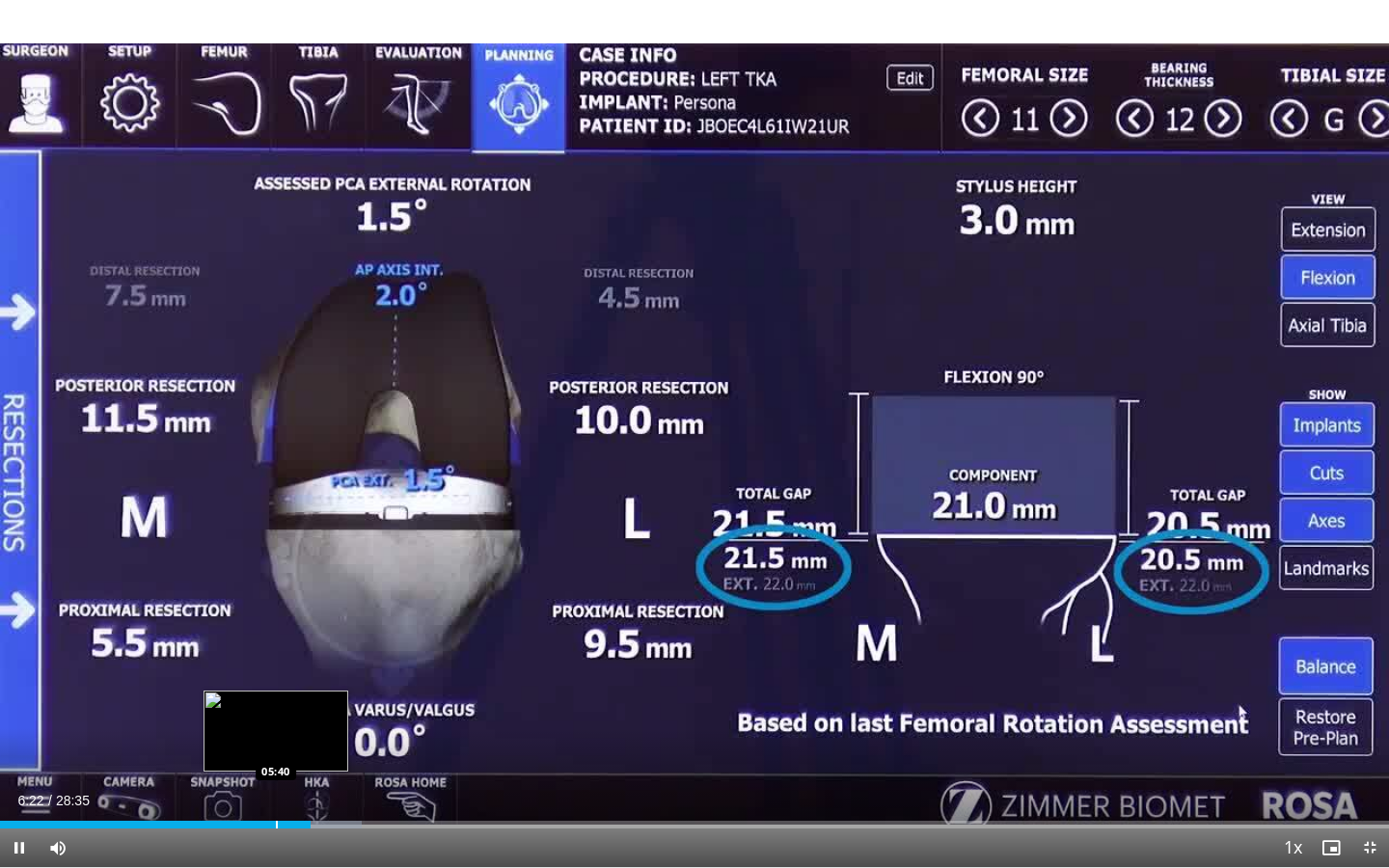 click on "10 seconds
Tap to unmute" at bounding box center (694, 433) 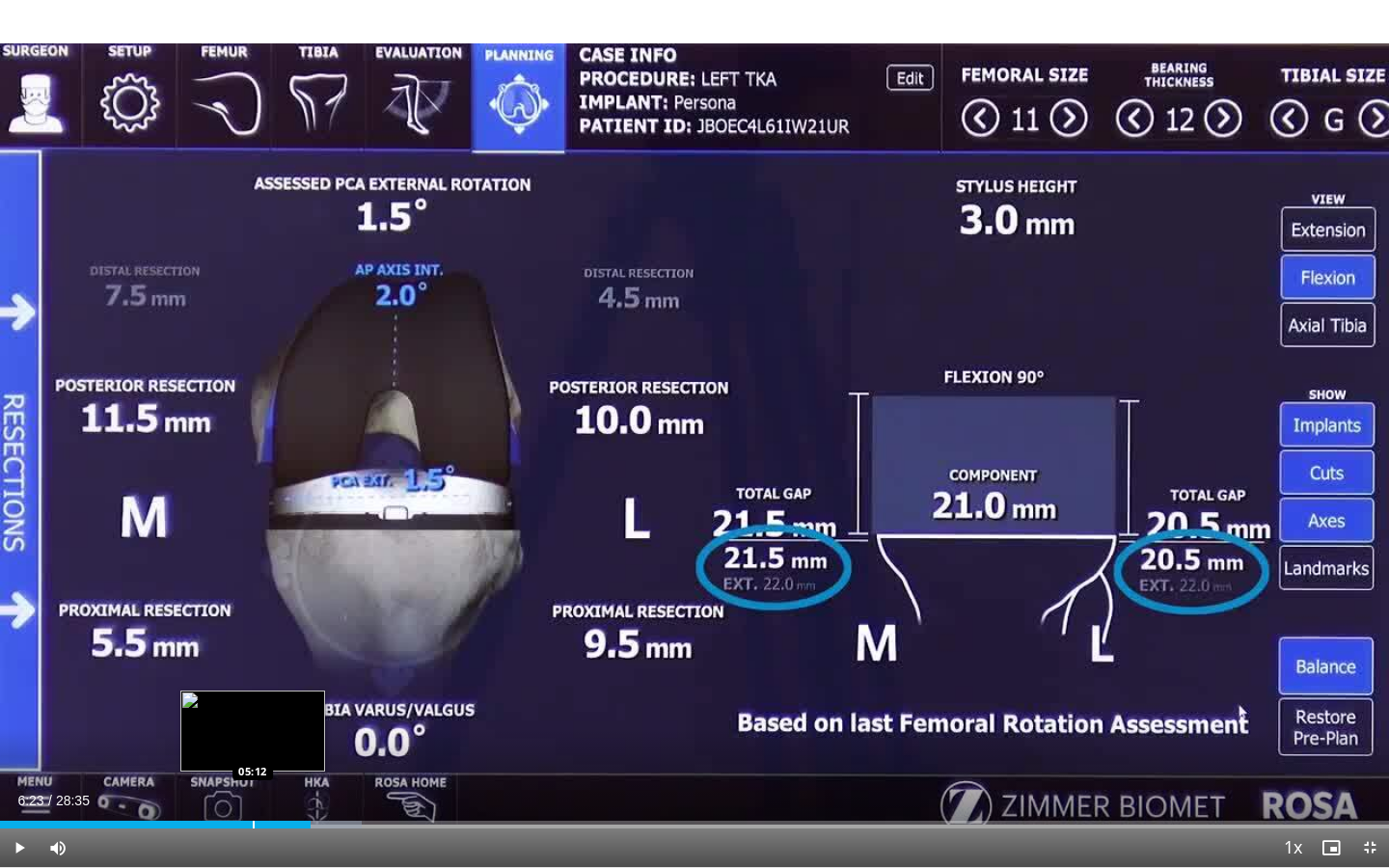 click at bounding box center (254, 825) 